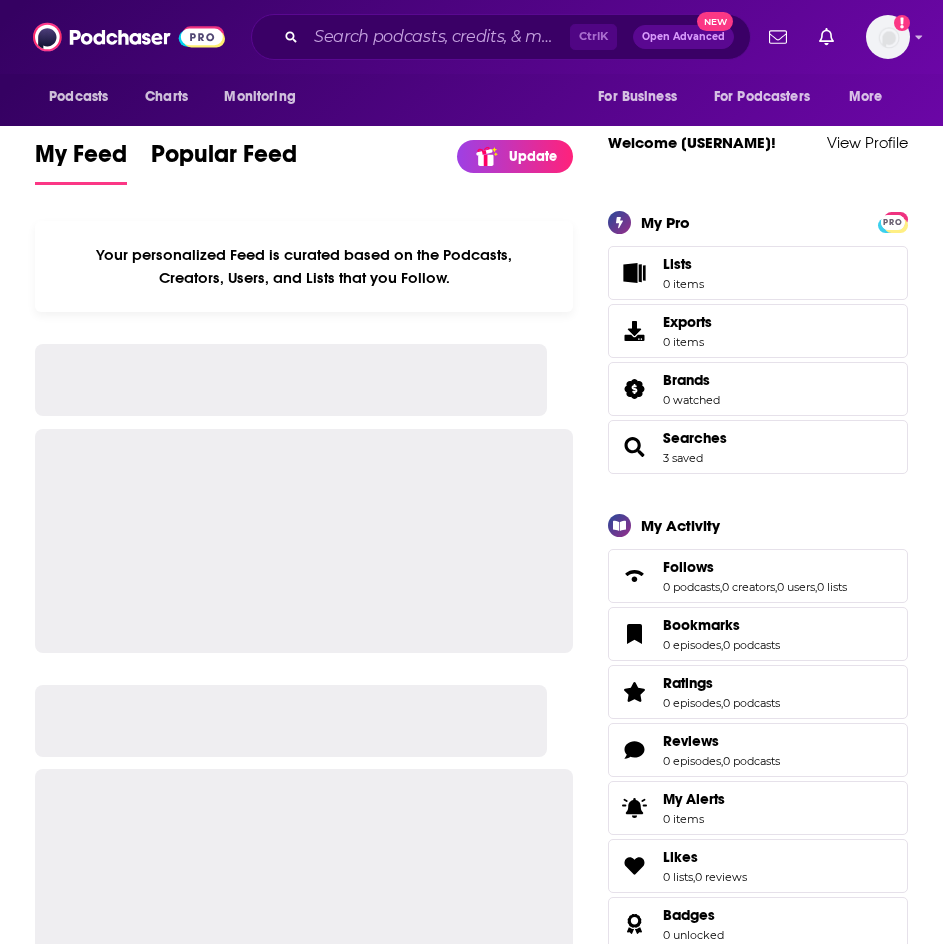 scroll, scrollTop: 0, scrollLeft: 0, axis: both 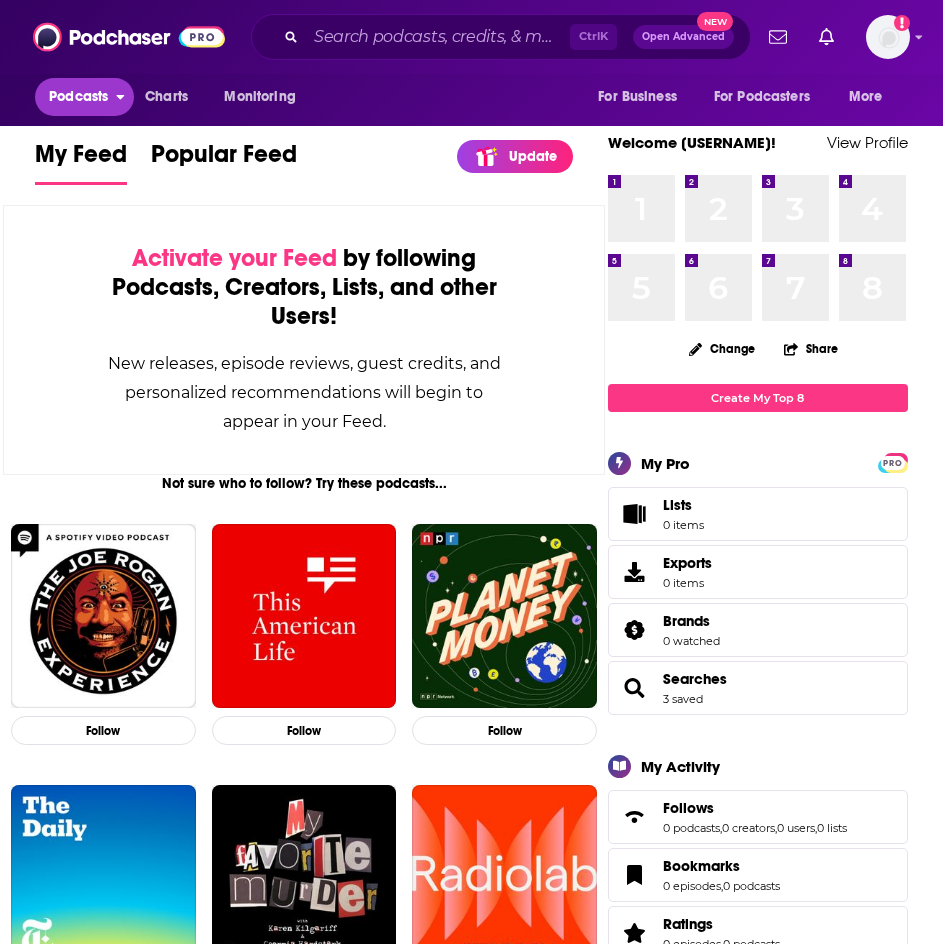 click on "Podcasts" at bounding box center (78, 97) 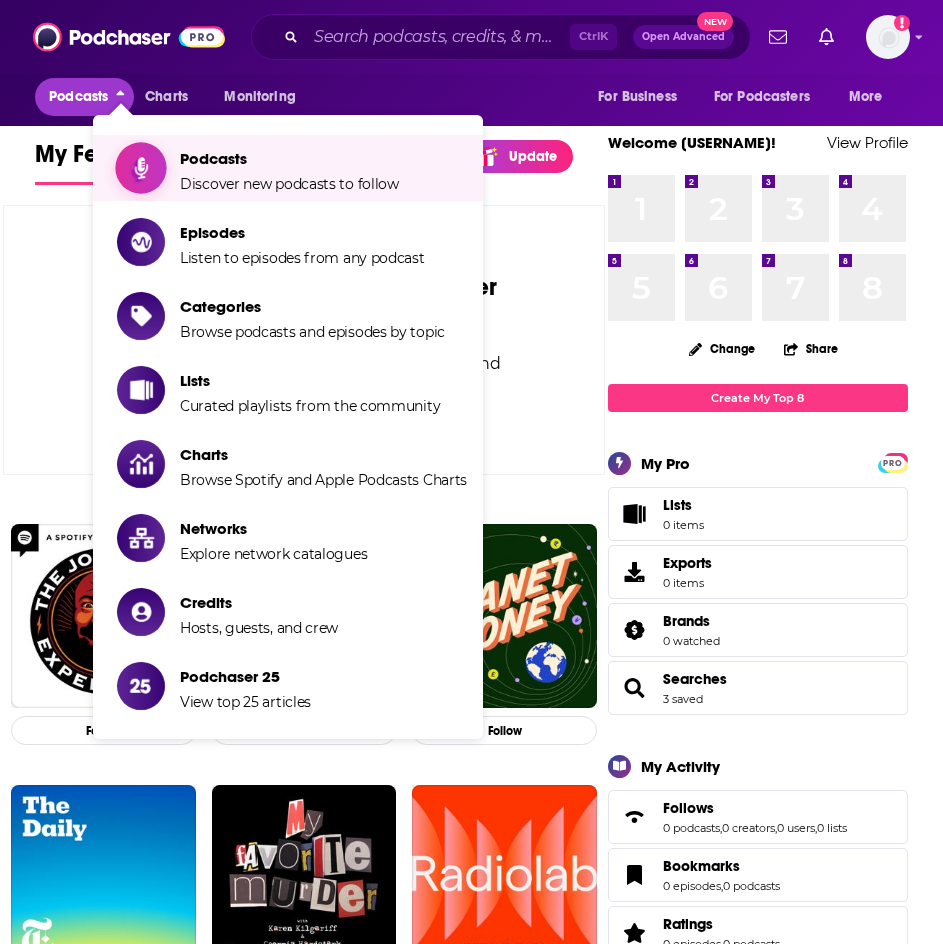 click 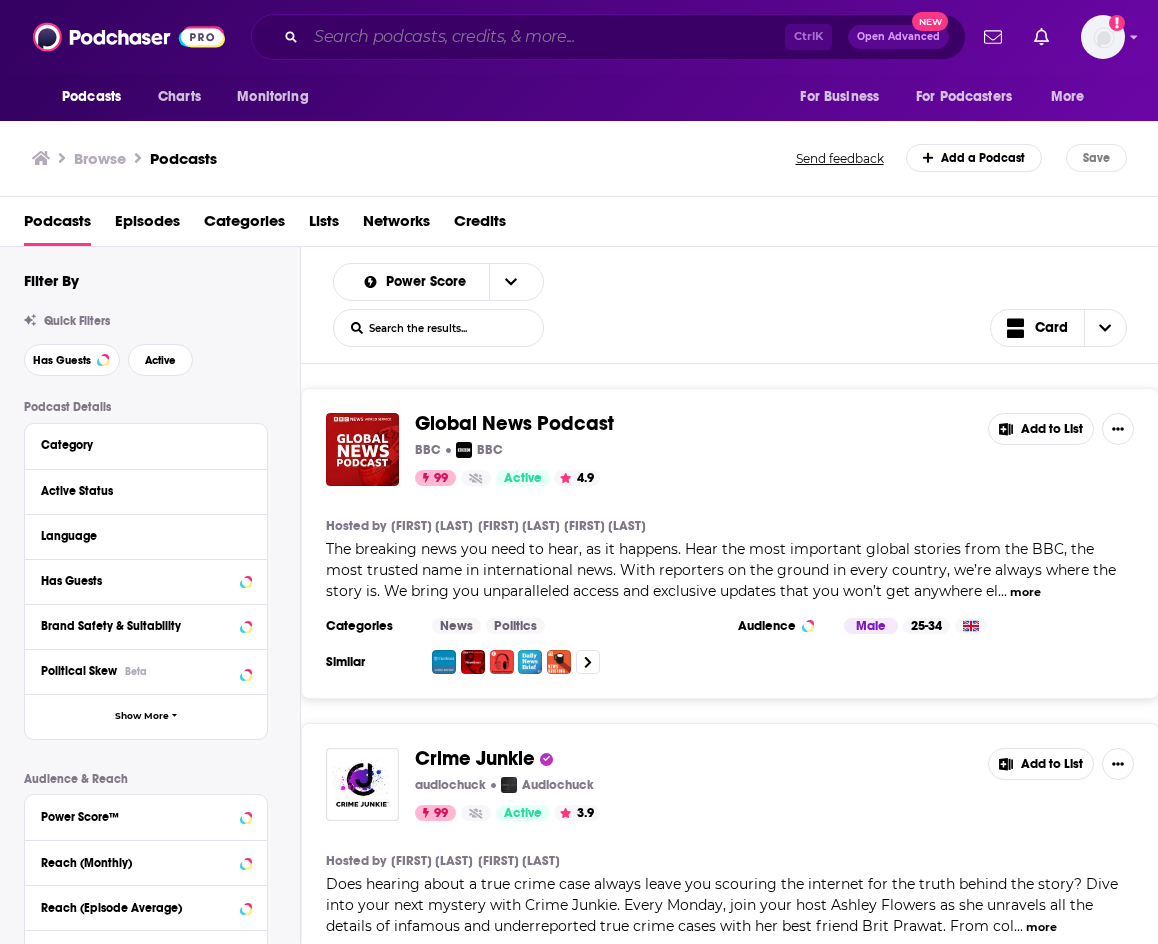 click at bounding box center [545, 37] 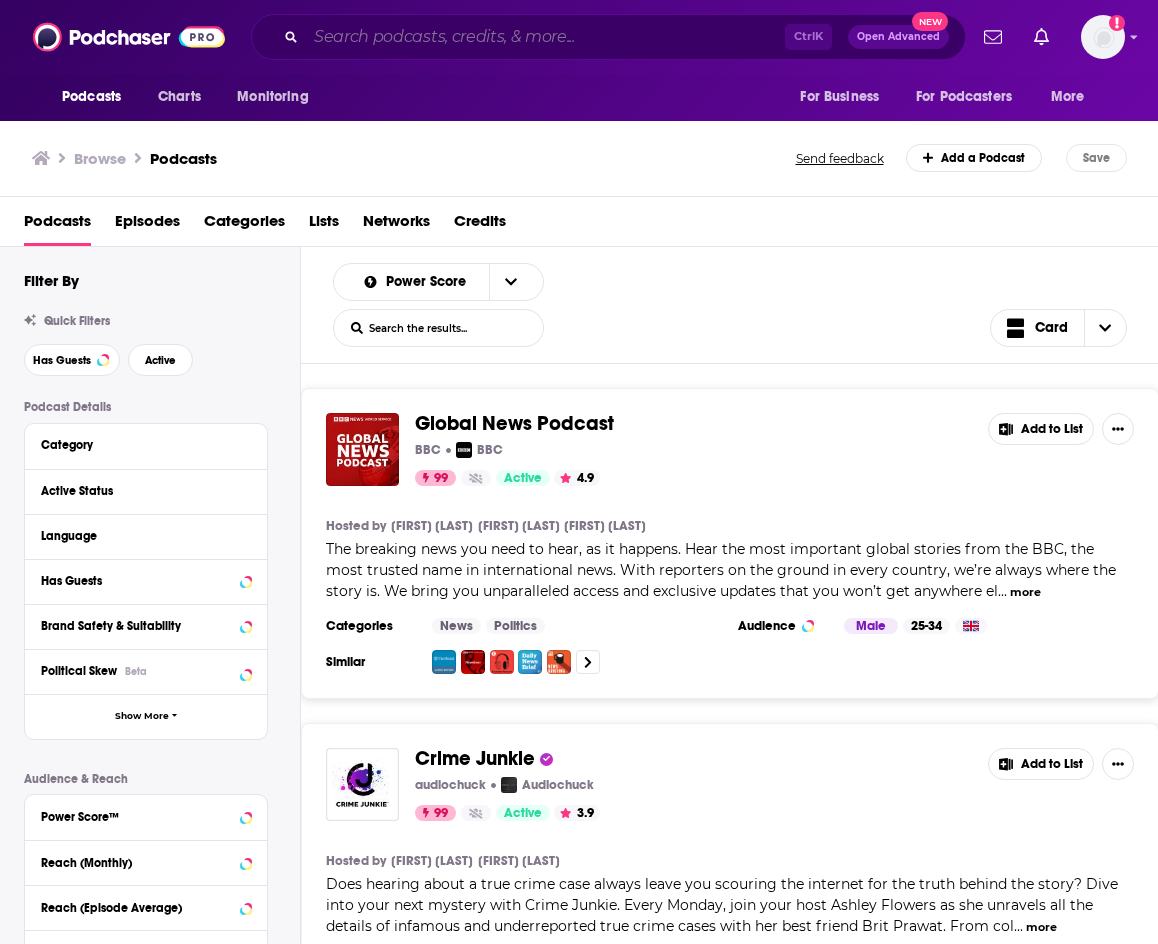 click at bounding box center (545, 37) 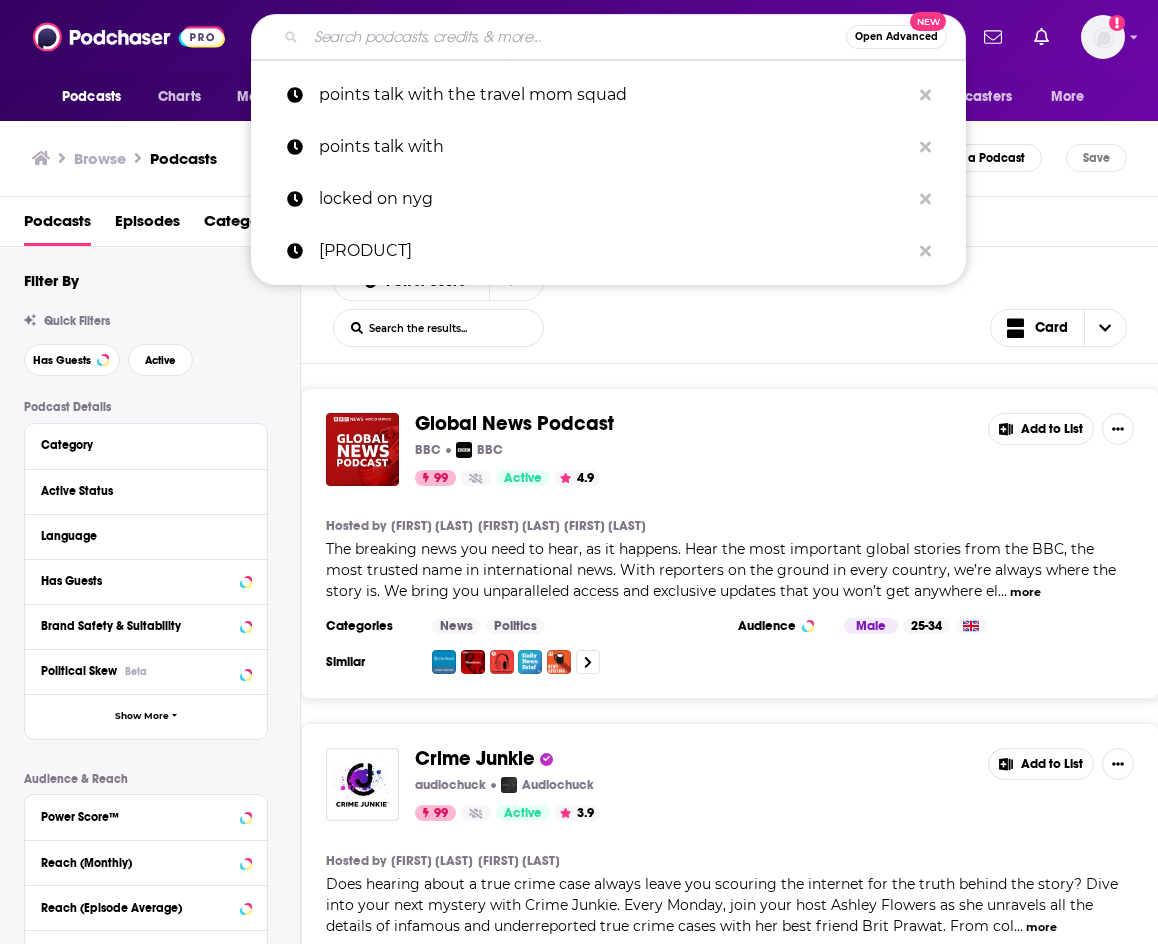 paste on "•	Checking In with [FIRST] & [FIRST]" 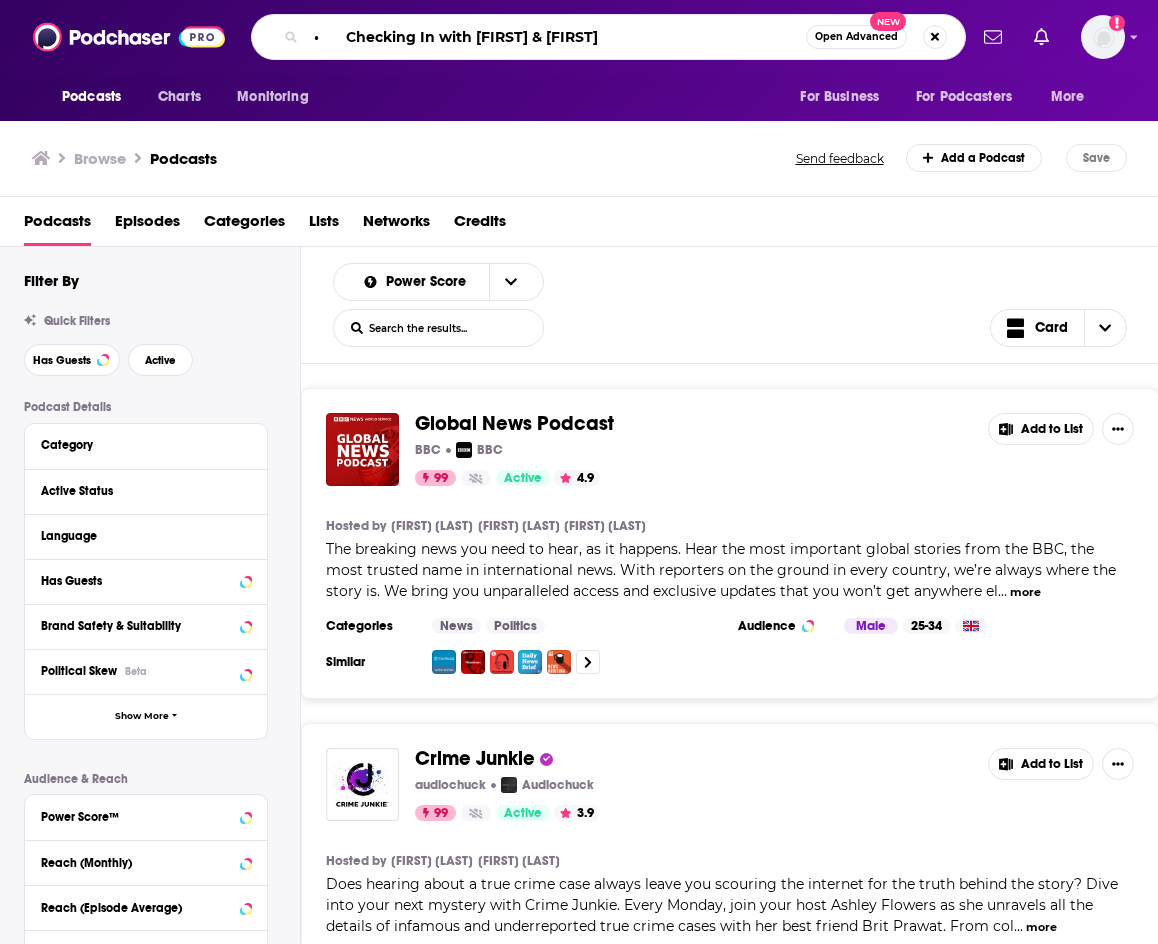 click on "•	Checking In with [FIRST] & [FIRST]" at bounding box center [556, 37] 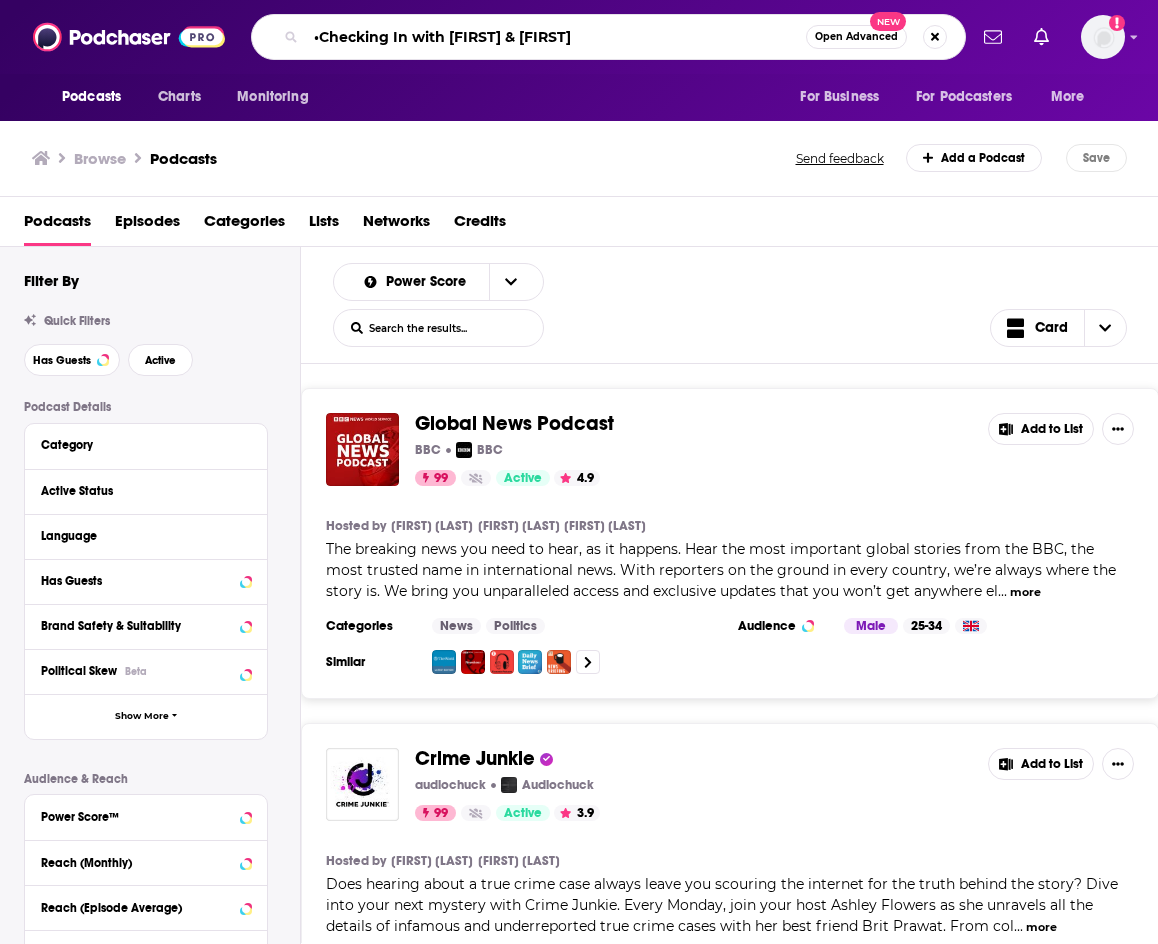 type on "Checking In with Anthony & Glenn" 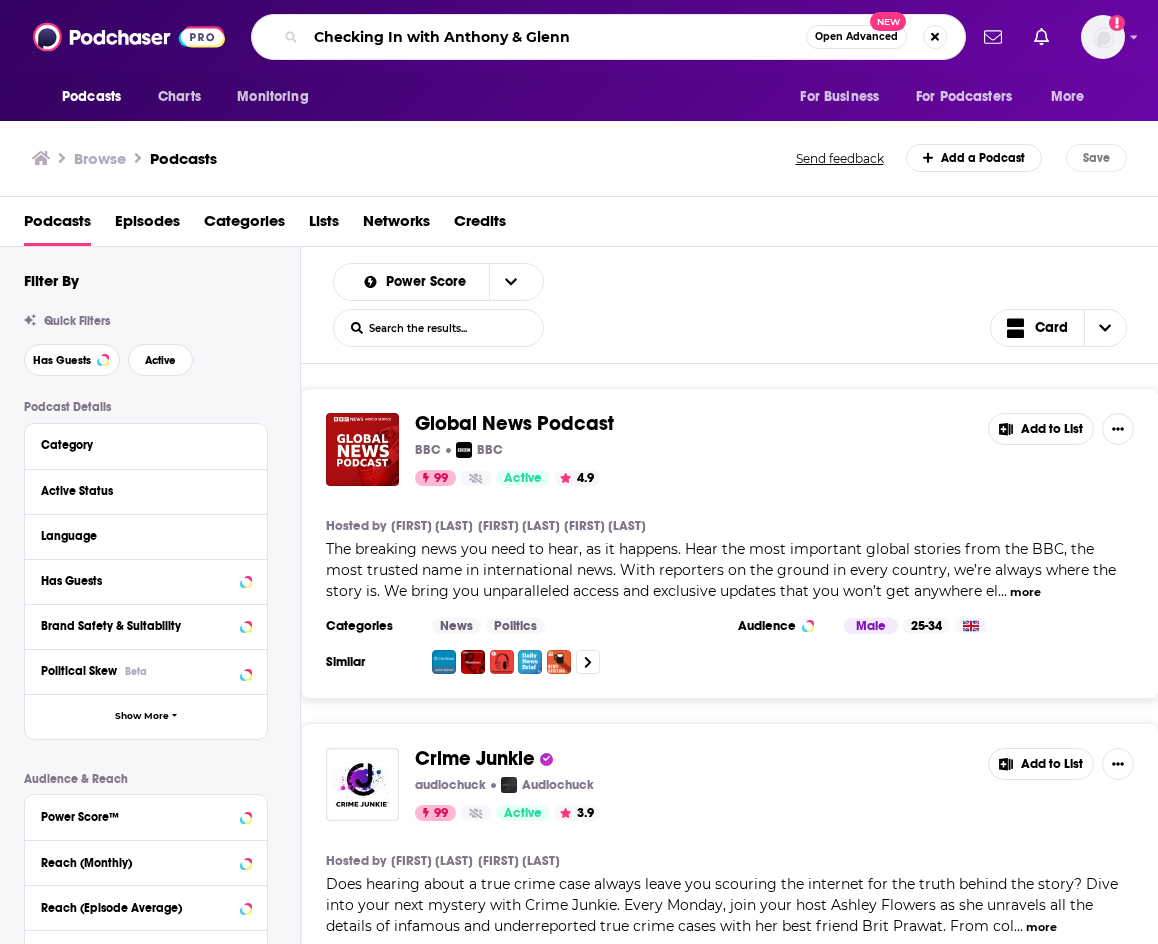 click on "Checking In with Anthony & Glenn" at bounding box center (556, 37) 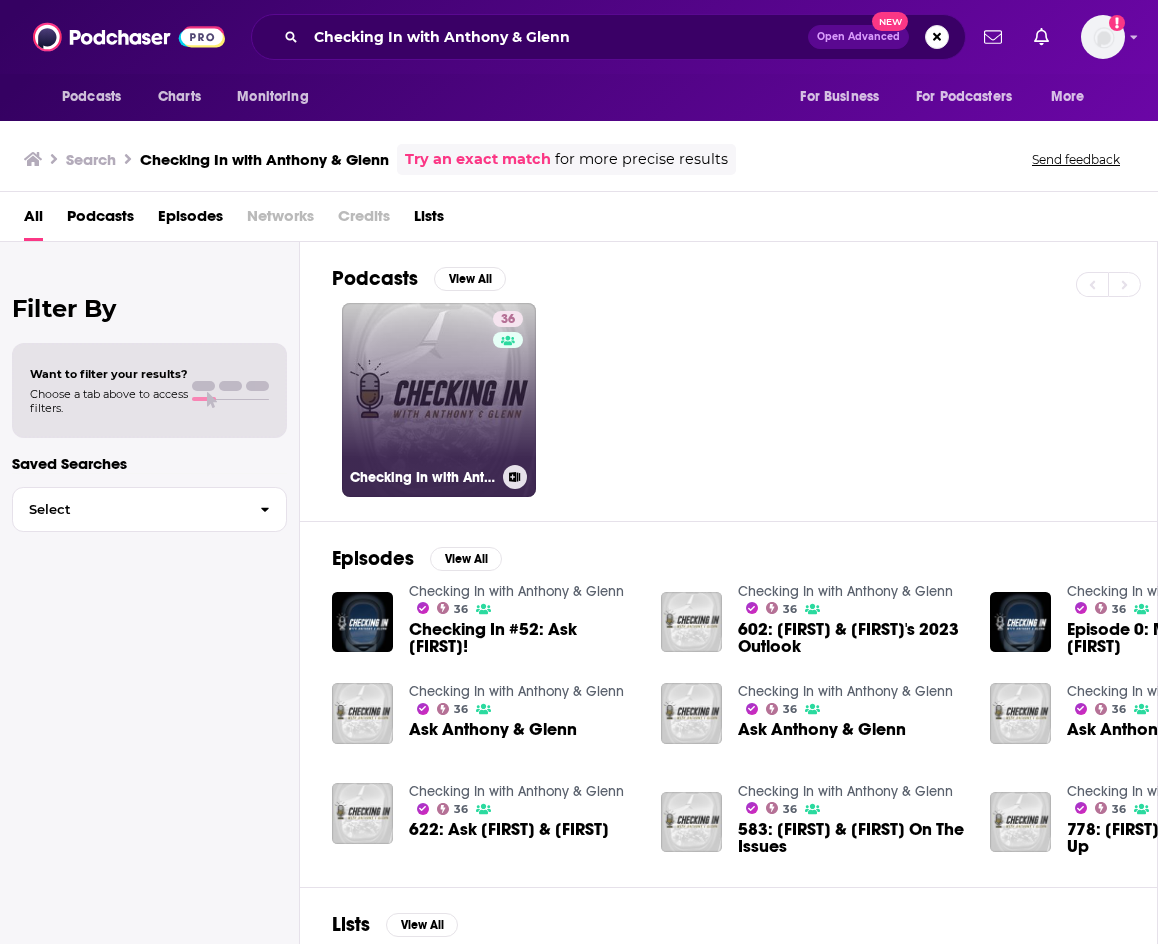 click on "36 Checking In with [FIRST] & [FIRST]" at bounding box center (439, 400) 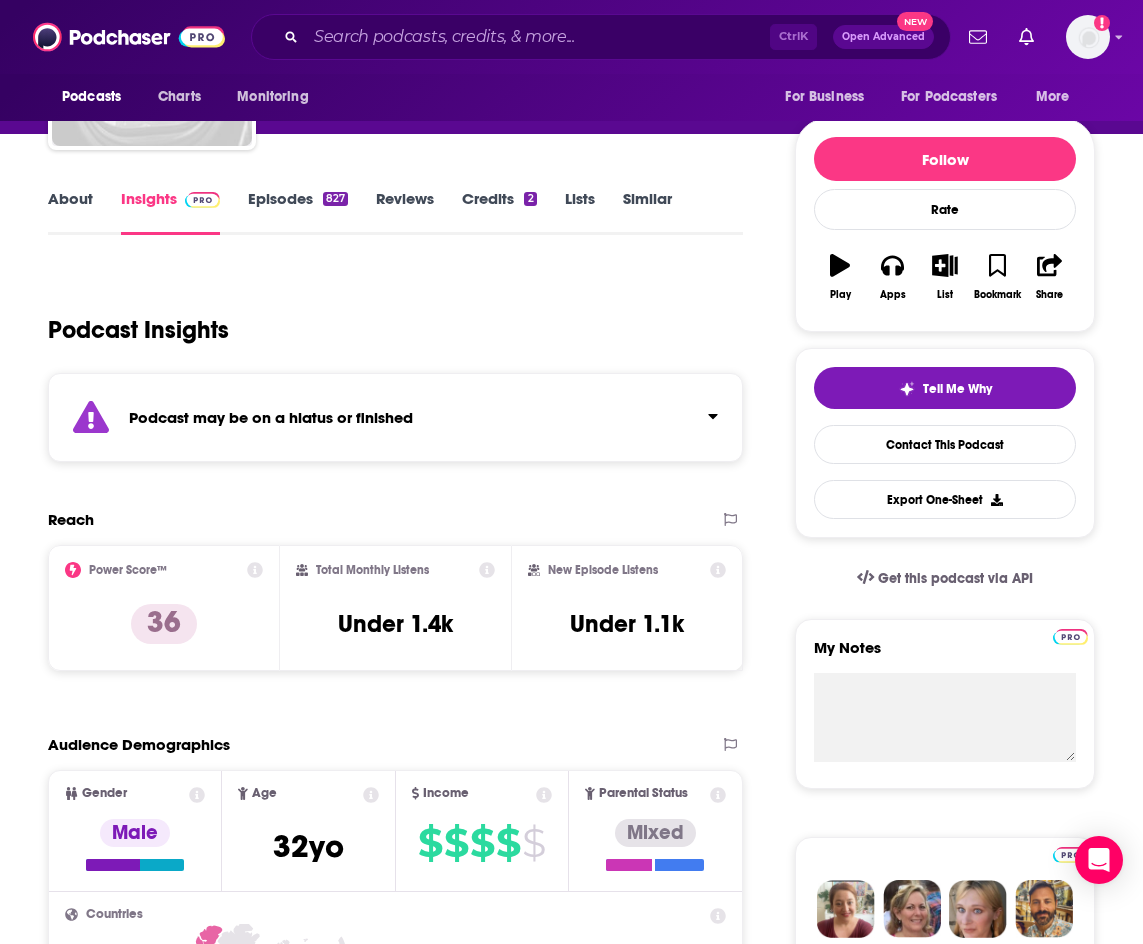 scroll, scrollTop: 200, scrollLeft: 0, axis: vertical 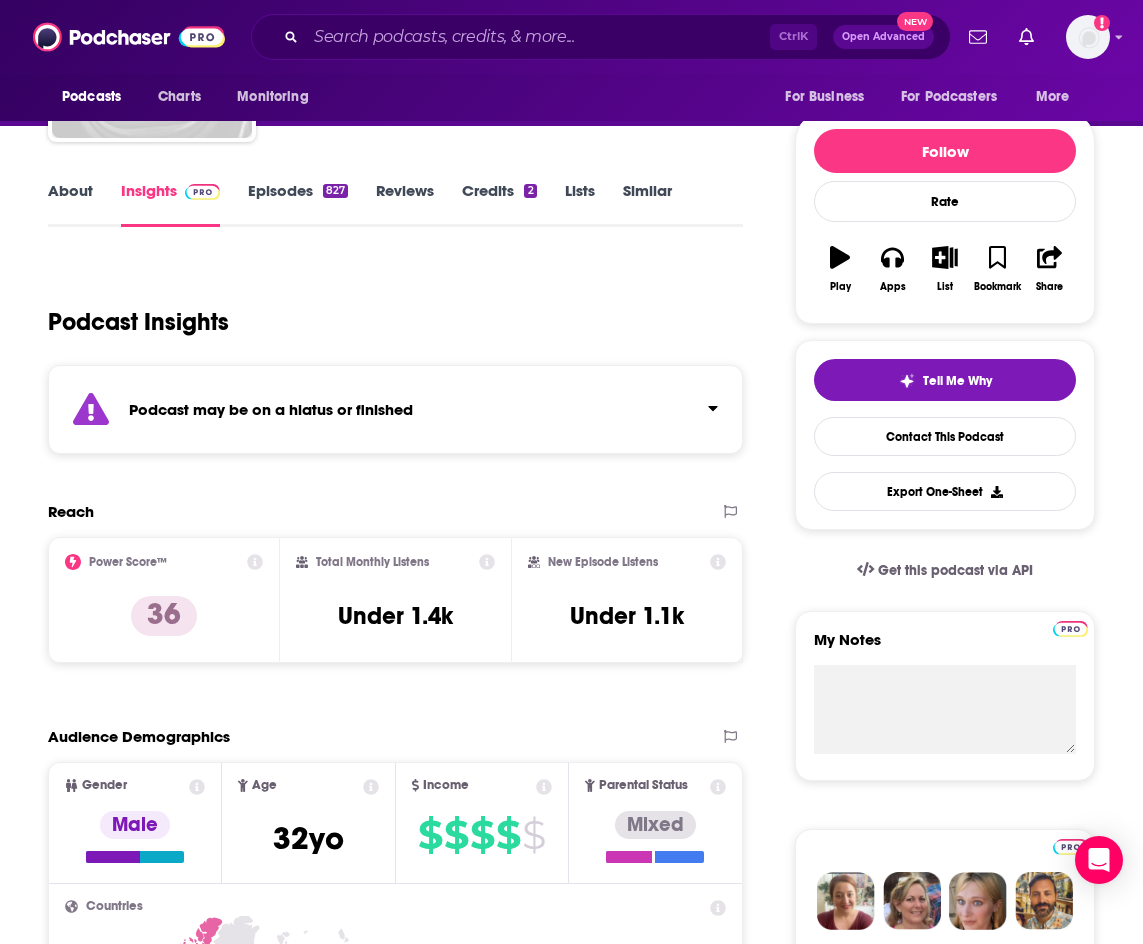 click 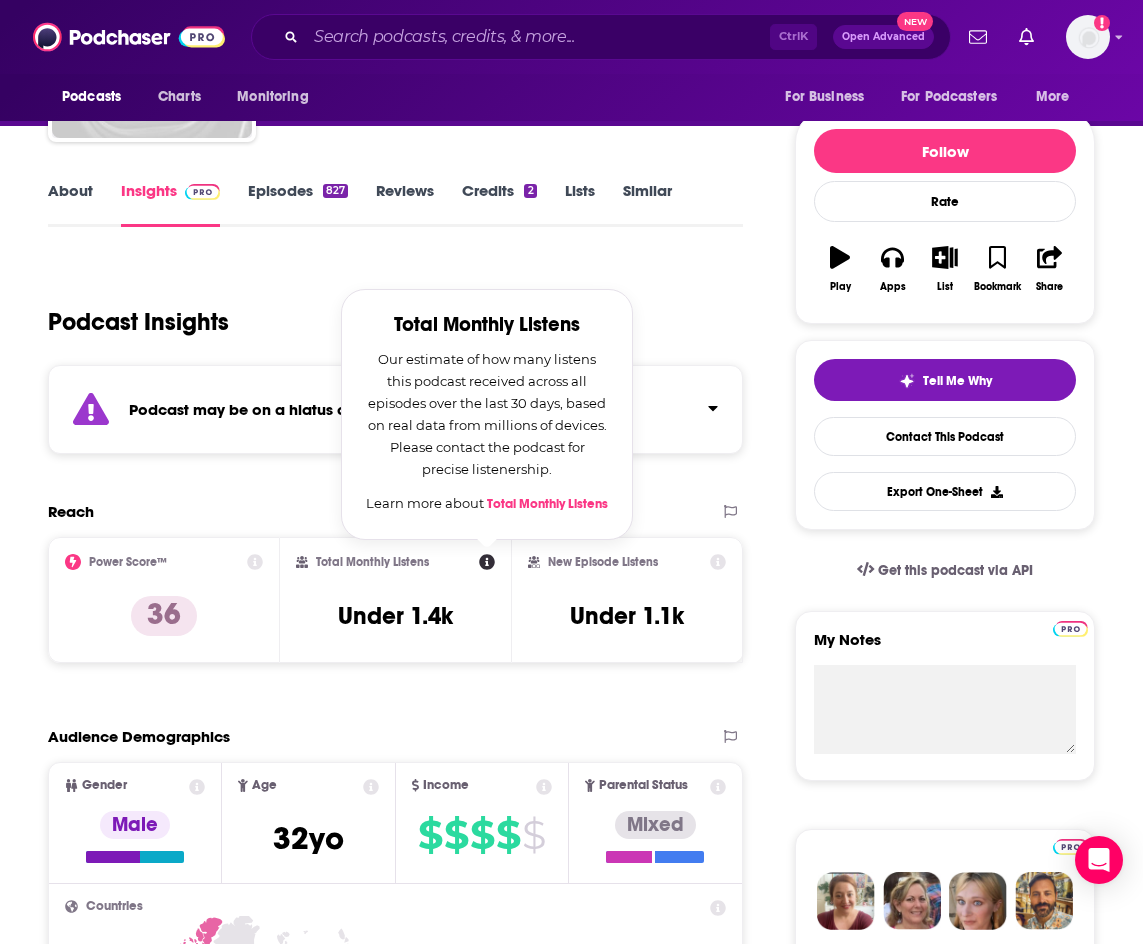 click on "Countries 1 [COUNTRY] 2 [COUNTRY] 3 [COUNTRY] 4 [COUNTRY] 5 [COUNTRY] Top Cities [CITY], [STATE] , [CITY], [STATE] , [CITY], [STATE] , [CITY], [STATE] , [CITY], [STATE] , [CITY]" at bounding box center [395, 4521] 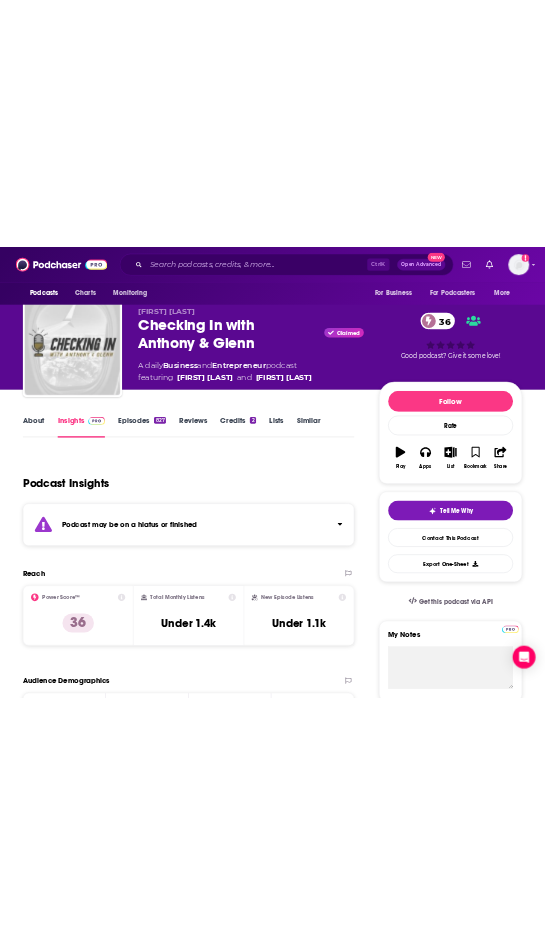 scroll, scrollTop: 0, scrollLeft: 0, axis: both 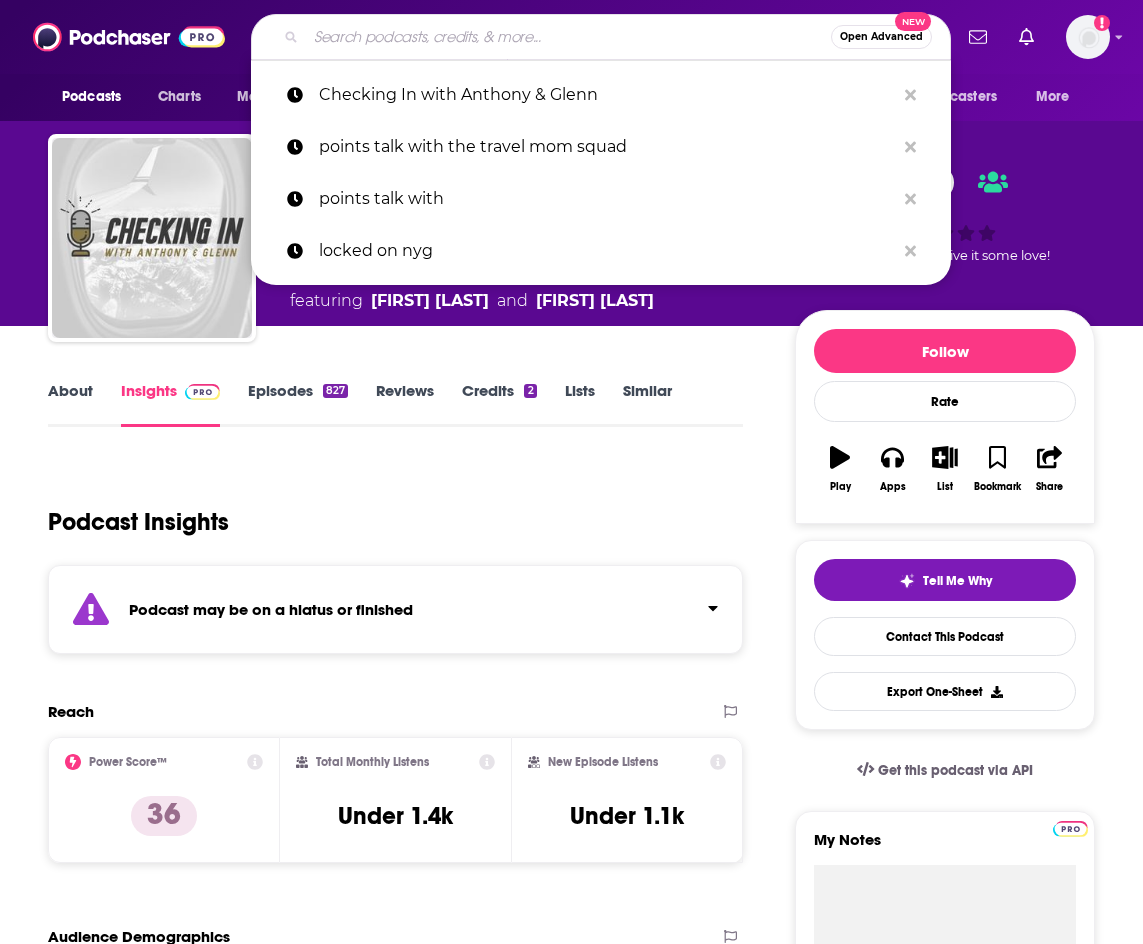 click at bounding box center [568, 37] 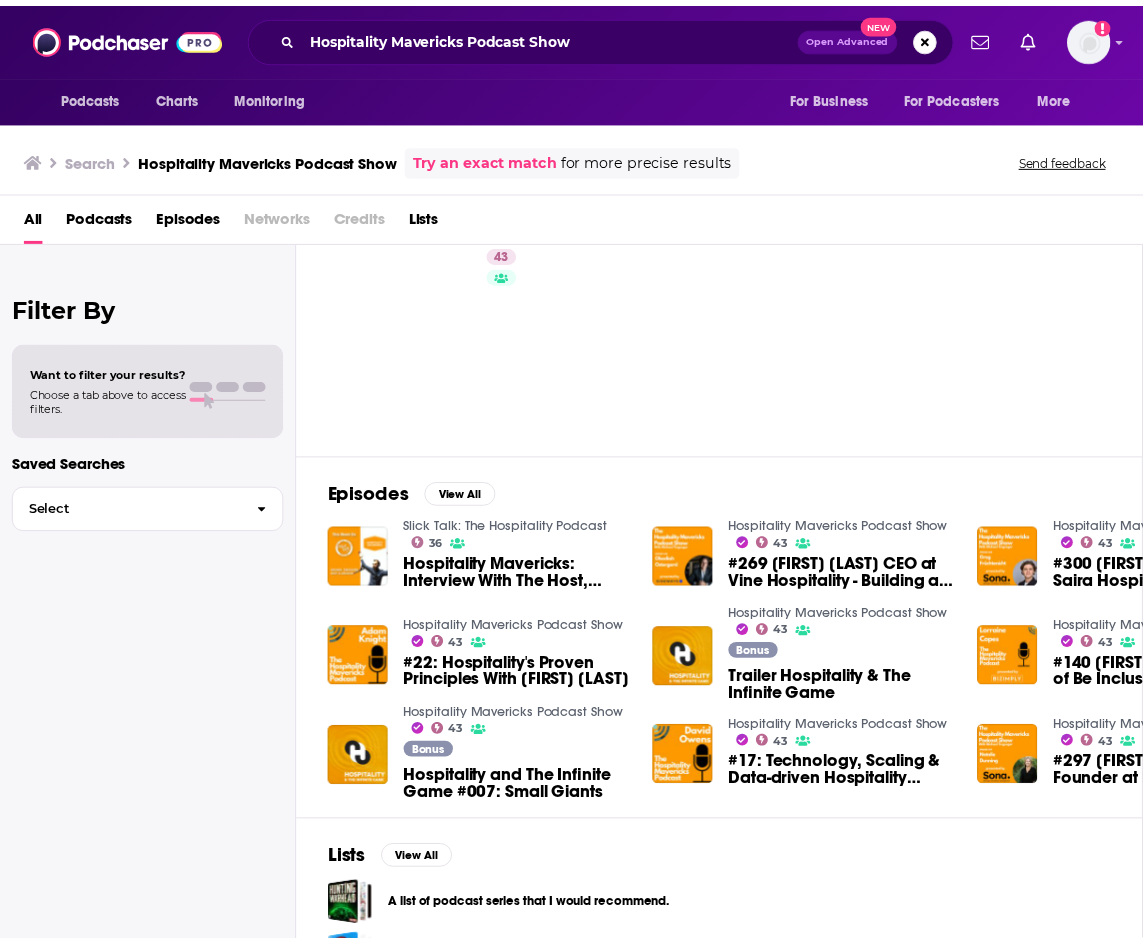 scroll, scrollTop: 100, scrollLeft: 0, axis: vertical 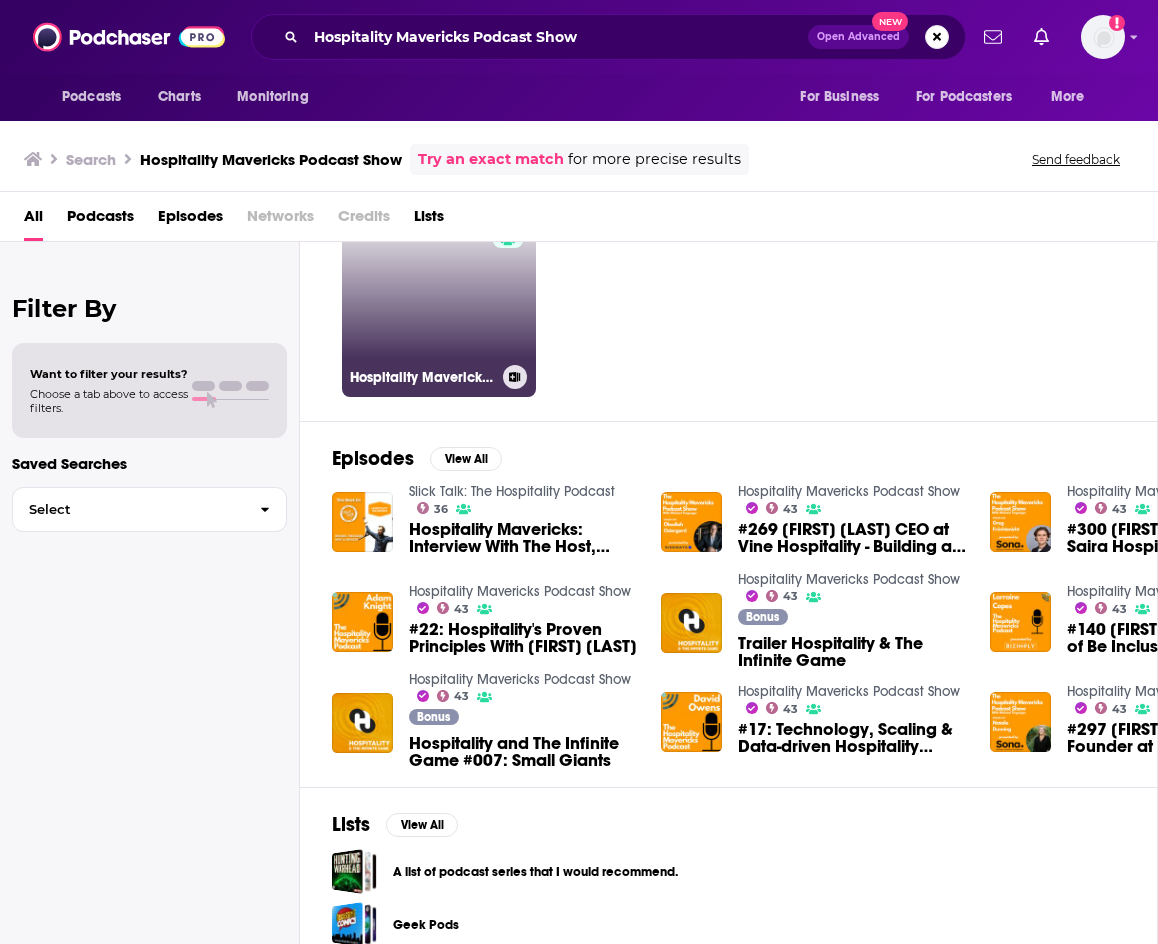 click on "43 Hospitality Mavericks Podcast Show" at bounding box center [439, 300] 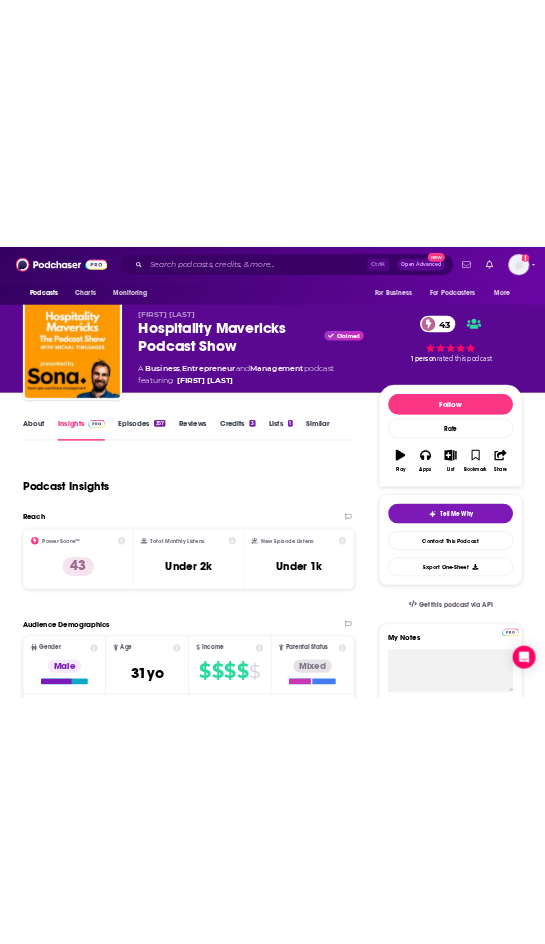 scroll, scrollTop: 0, scrollLeft: 0, axis: both 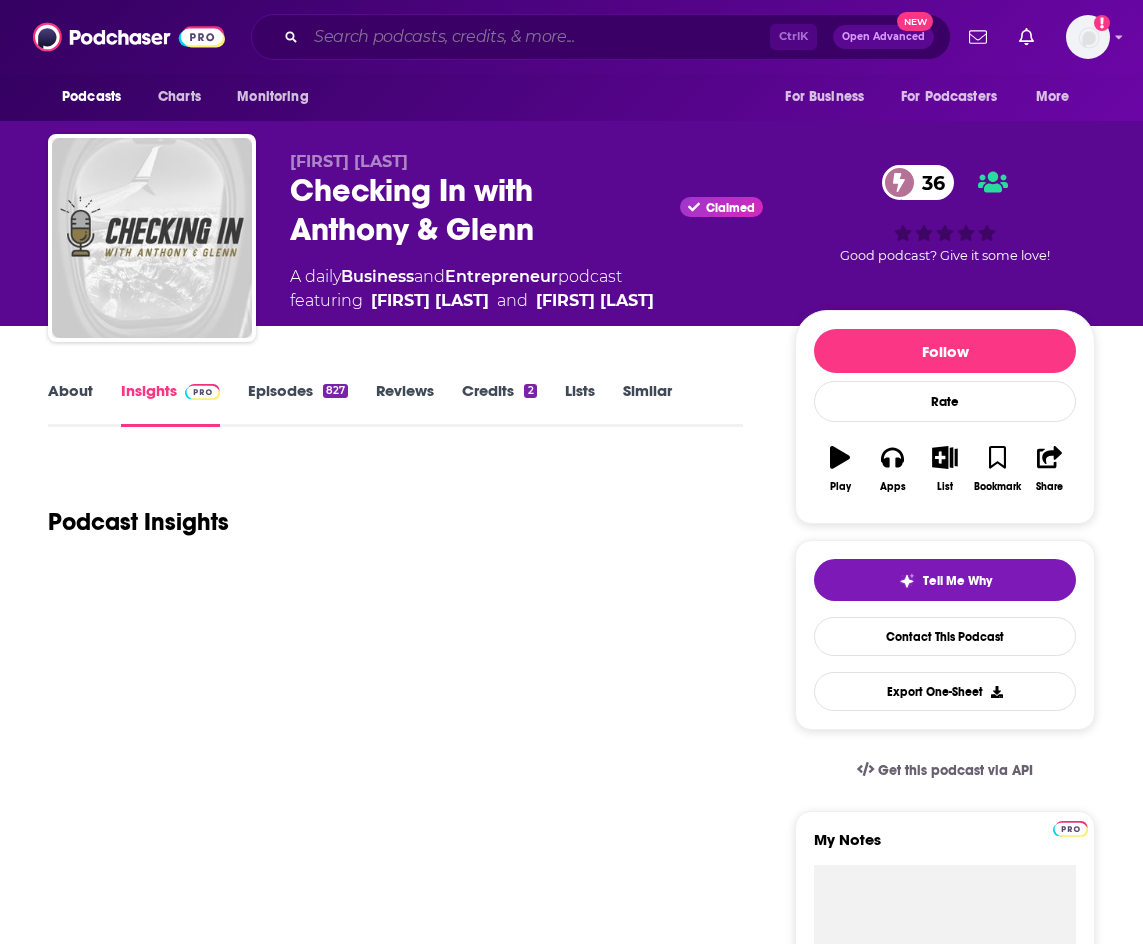 click at bounding box center (538, 37) 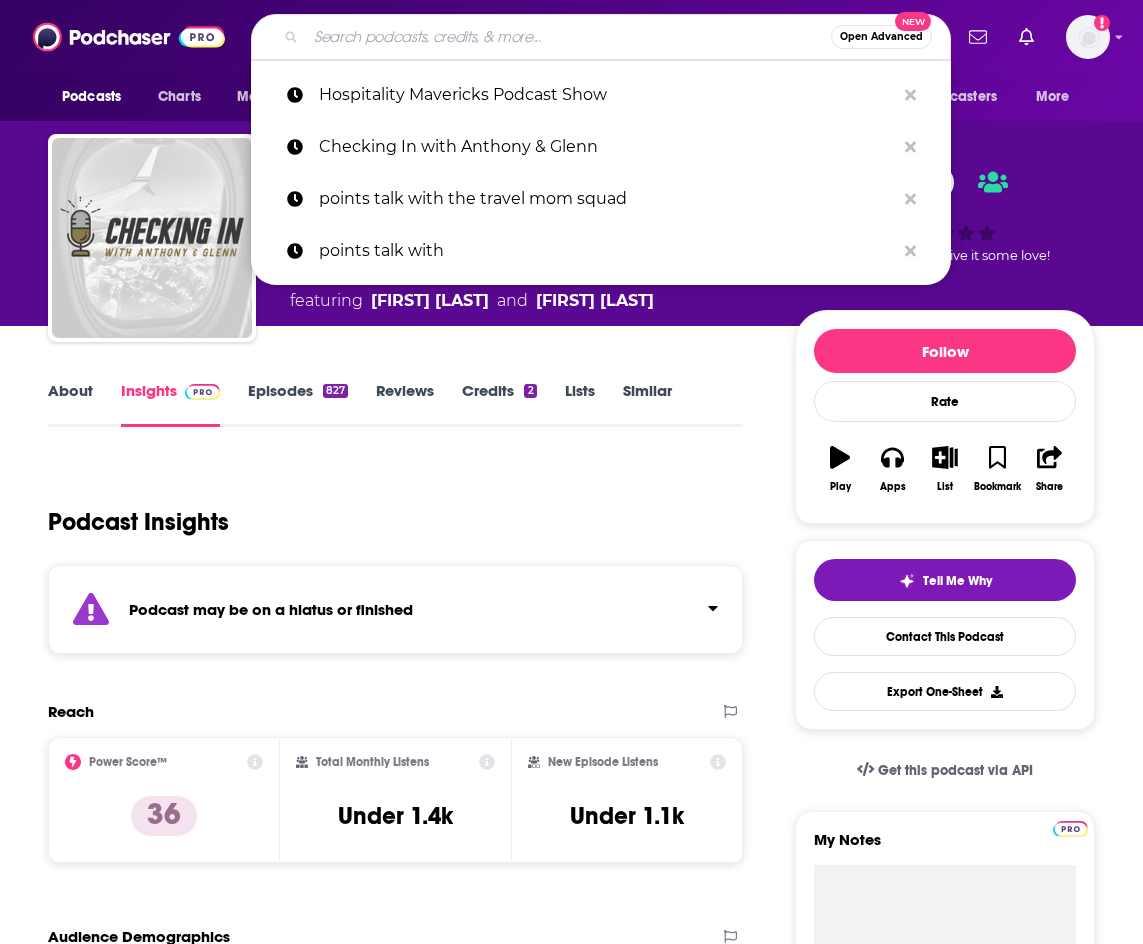 paste on "Suite Spot: A Hotel Marketing Podcast" 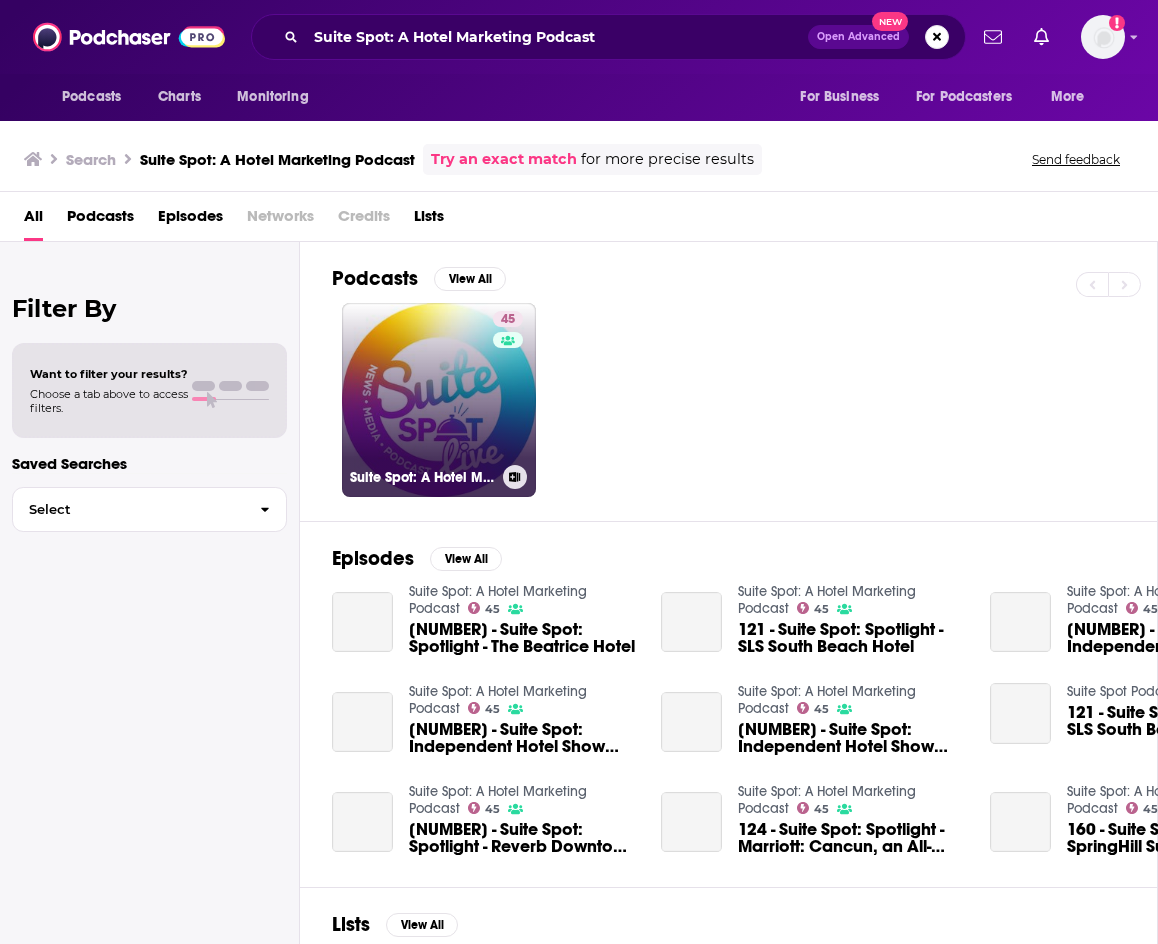click on "45 Suite Spot: A Hotel Marketing Podcast" at bounding box center [439, 400] 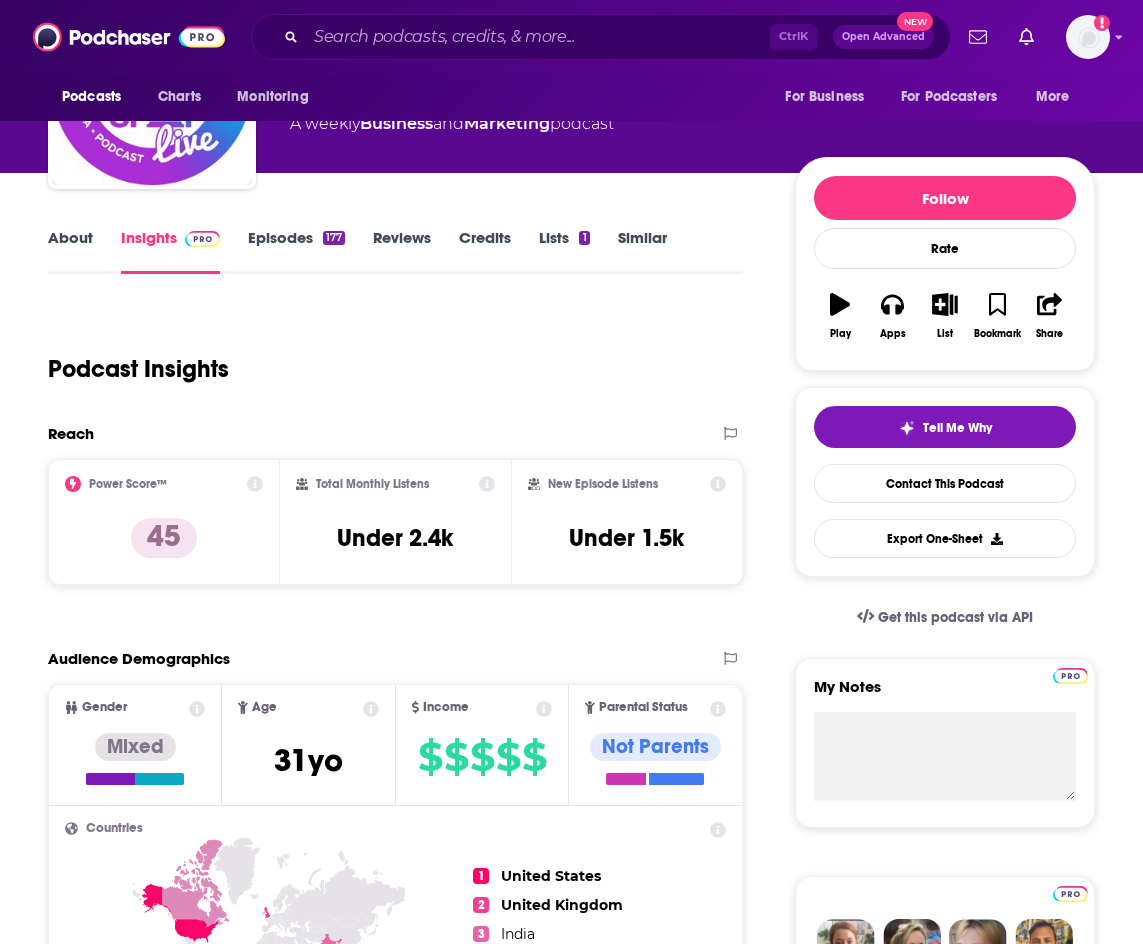 scroll, scrollTop: 0, scrollLeft: 0, axis: both 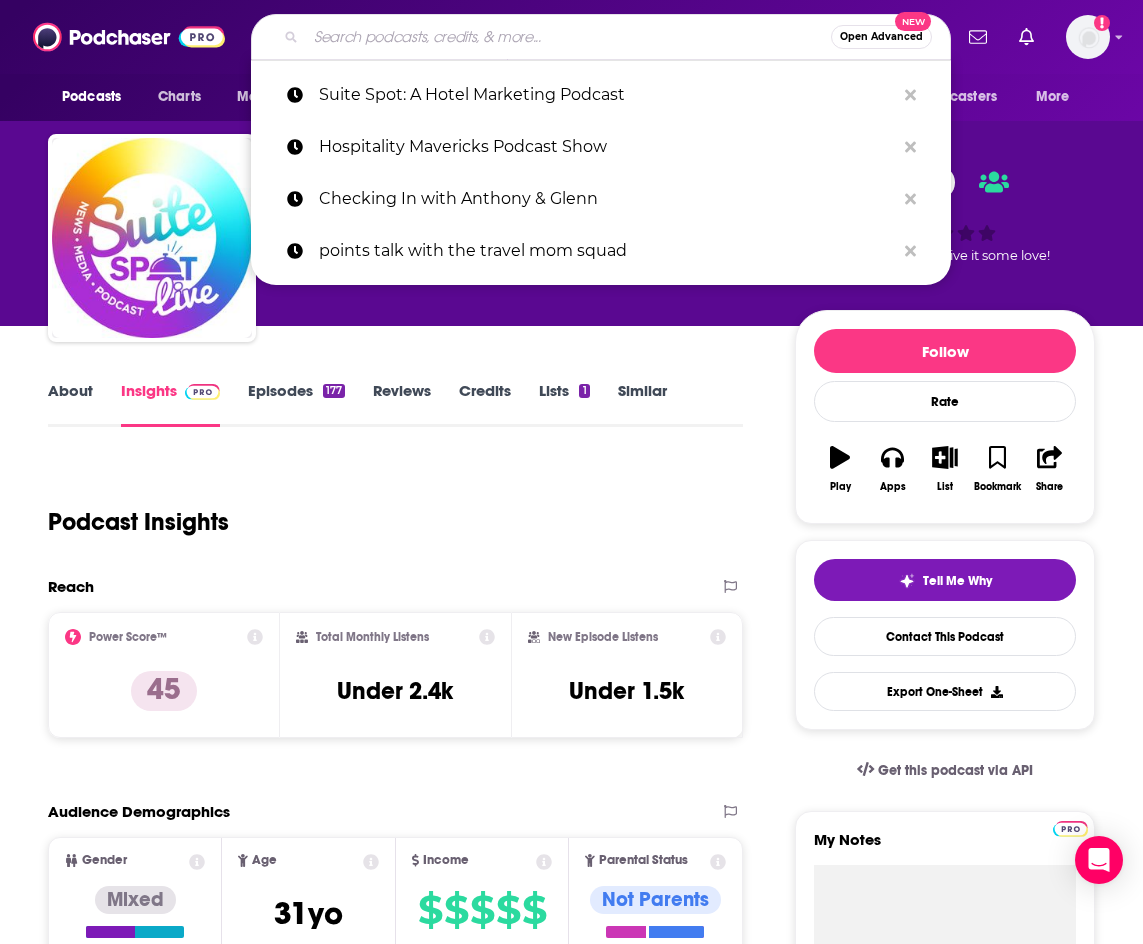 click at bounding box center [568, 37] 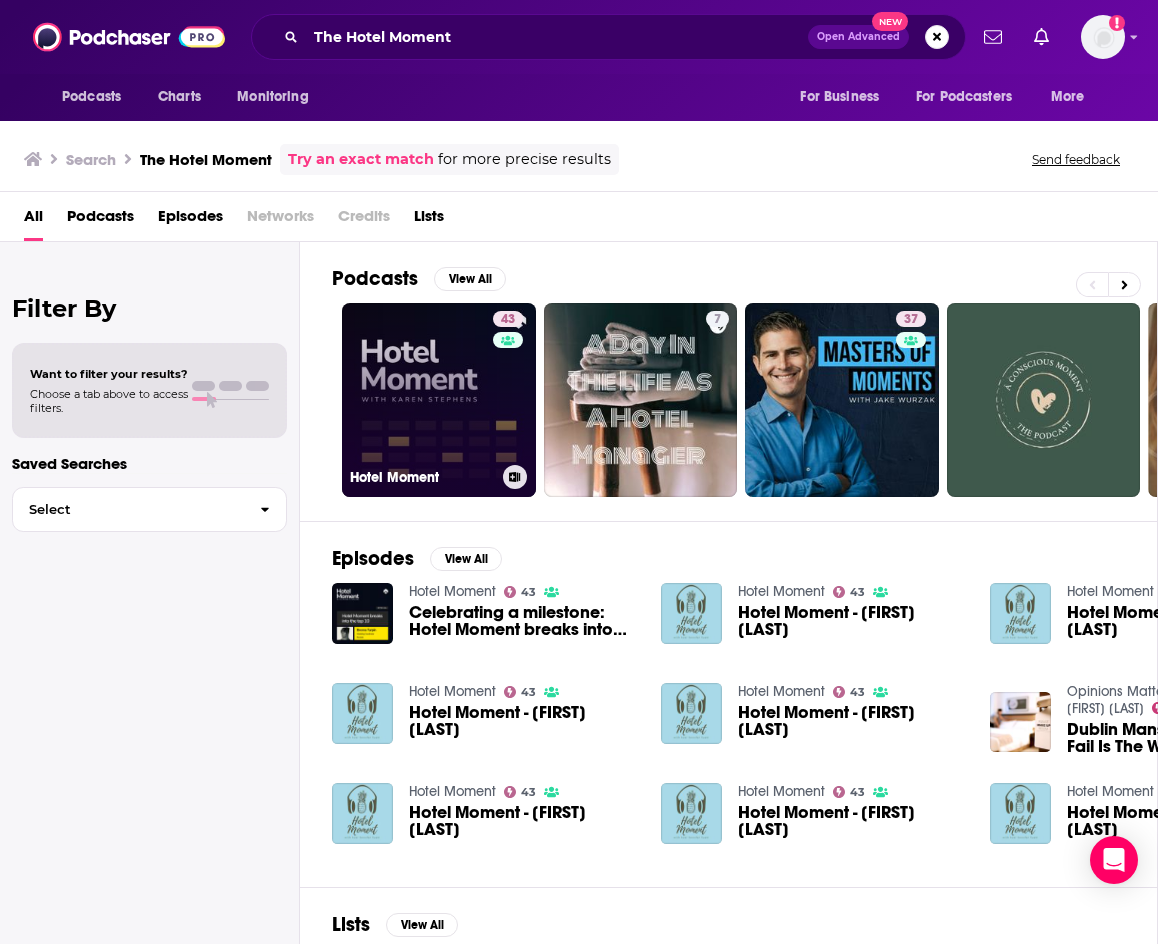 click on "43 Hotel Moment" at bounding box center (439, 400) 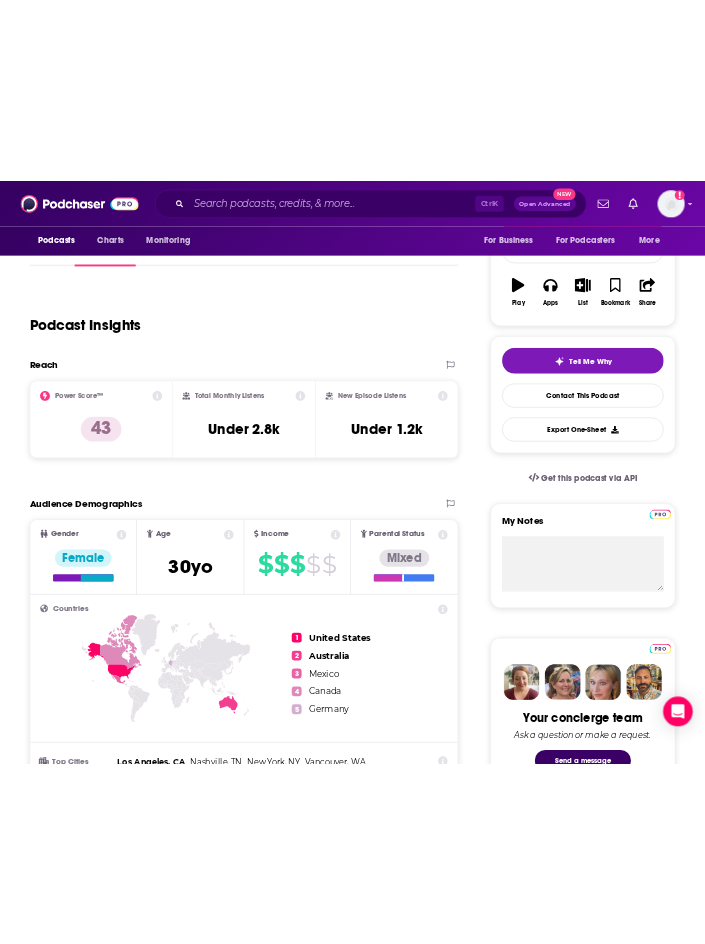scroll, scrollTop: 300, scrollLeft: 0, axis: vertical 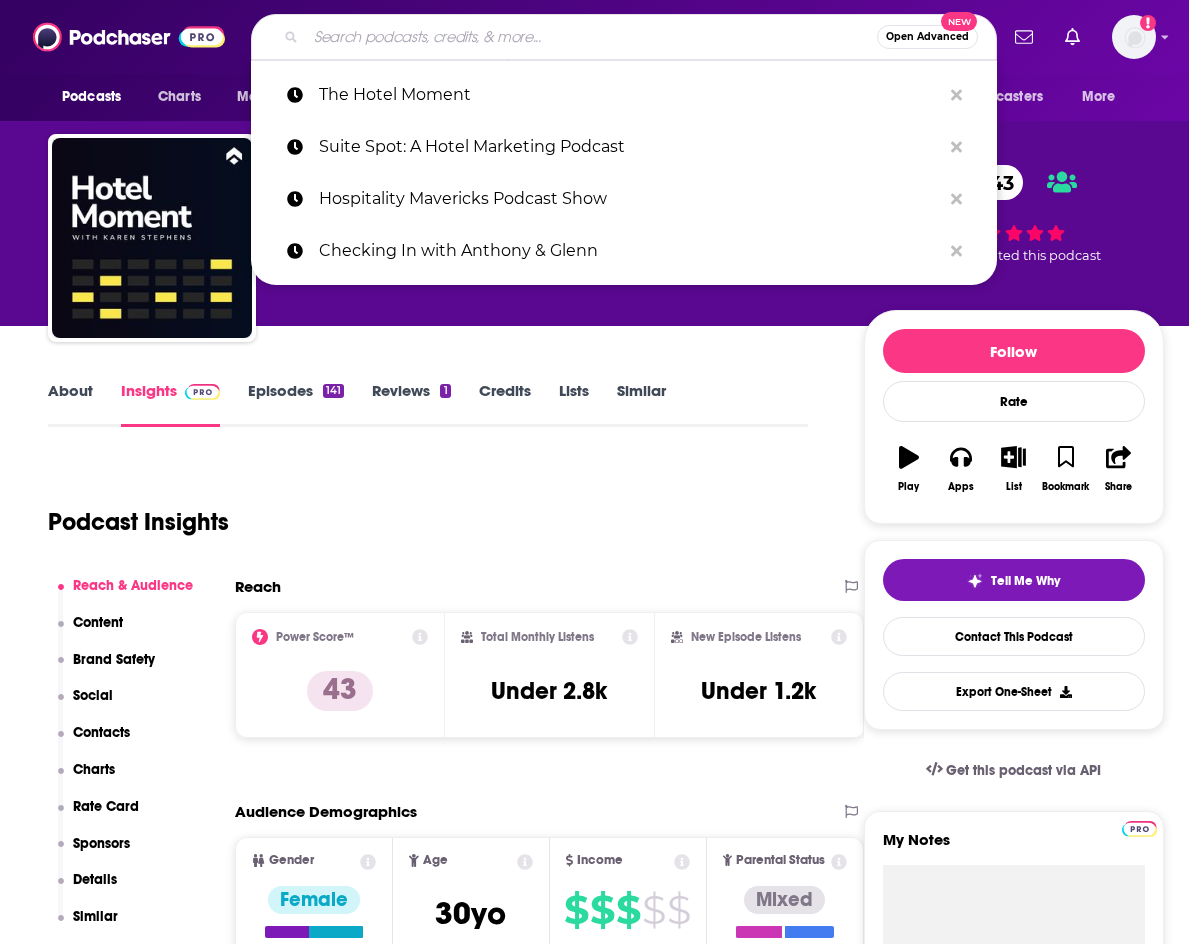 click at bounding box center (591, 37) 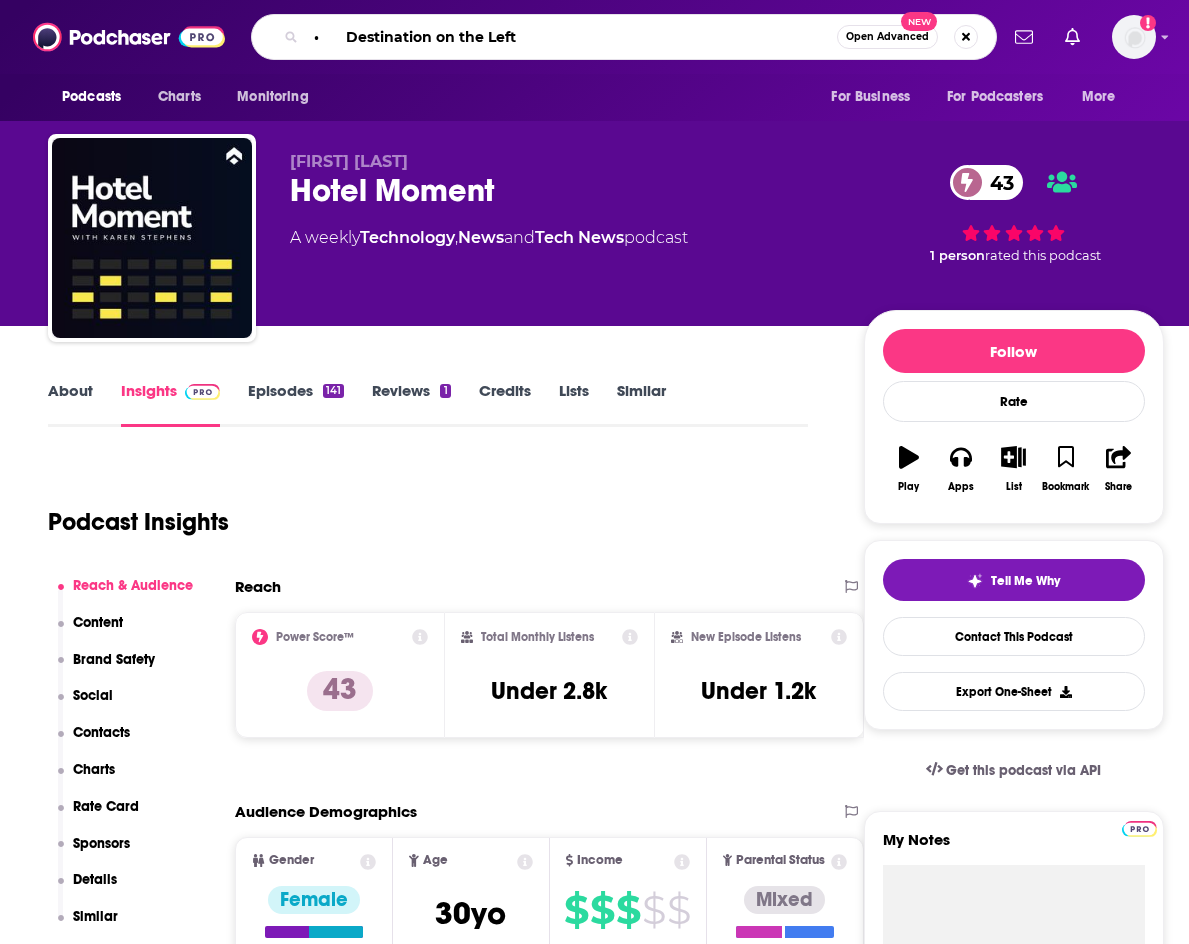 click on "•	Destination on the Left" at bounding box center (571, 37) 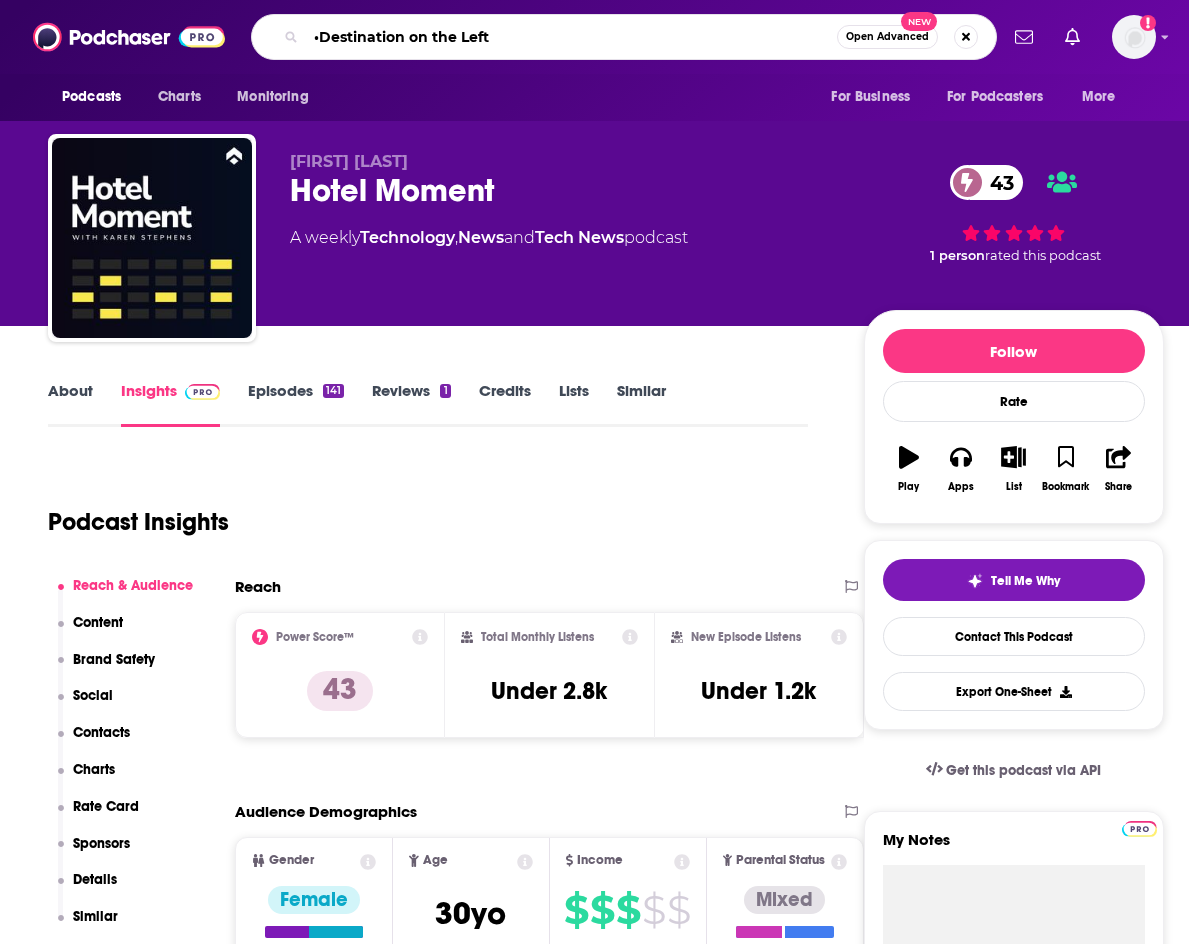 type on "Destination on the Left" 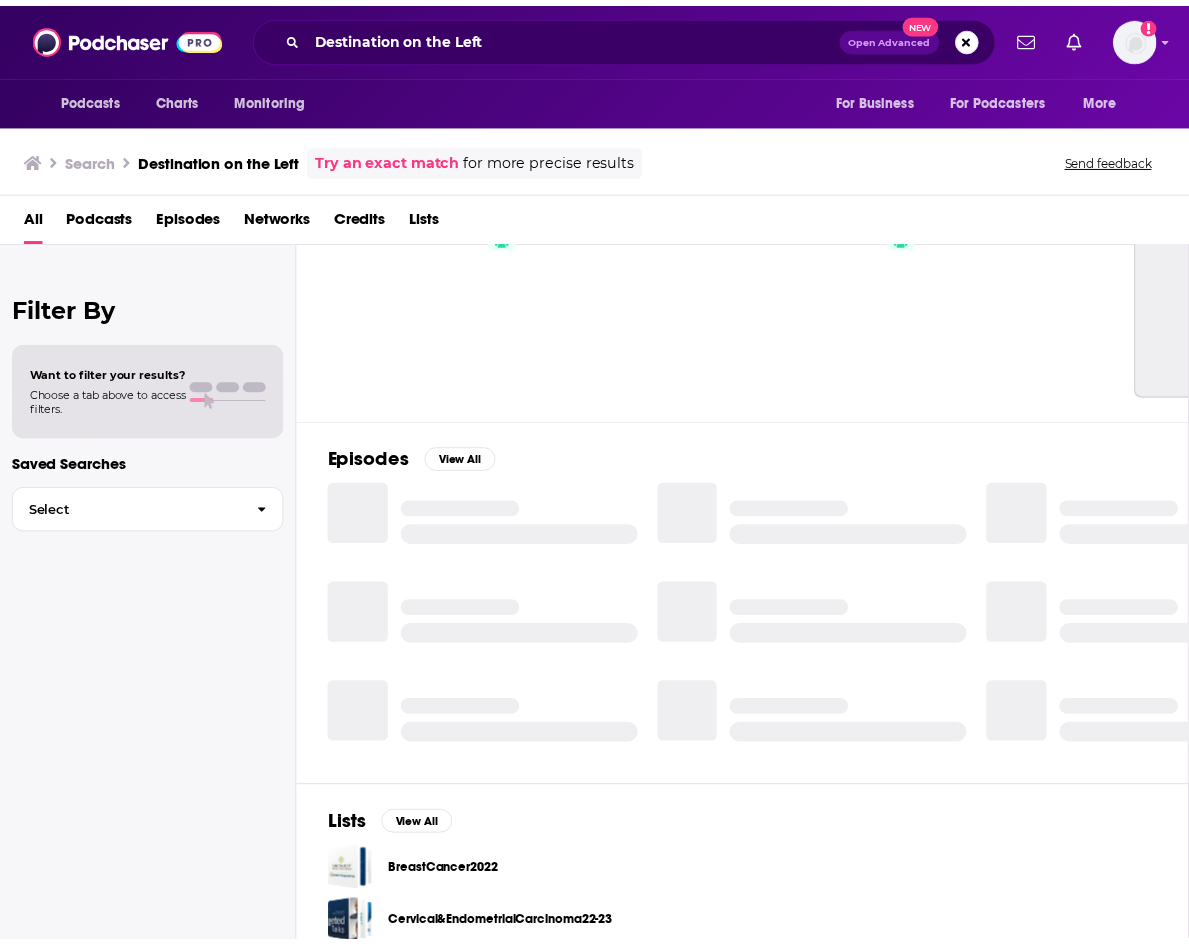 scroll, scrollTop: 0, scrollLeft: 0, axis: both 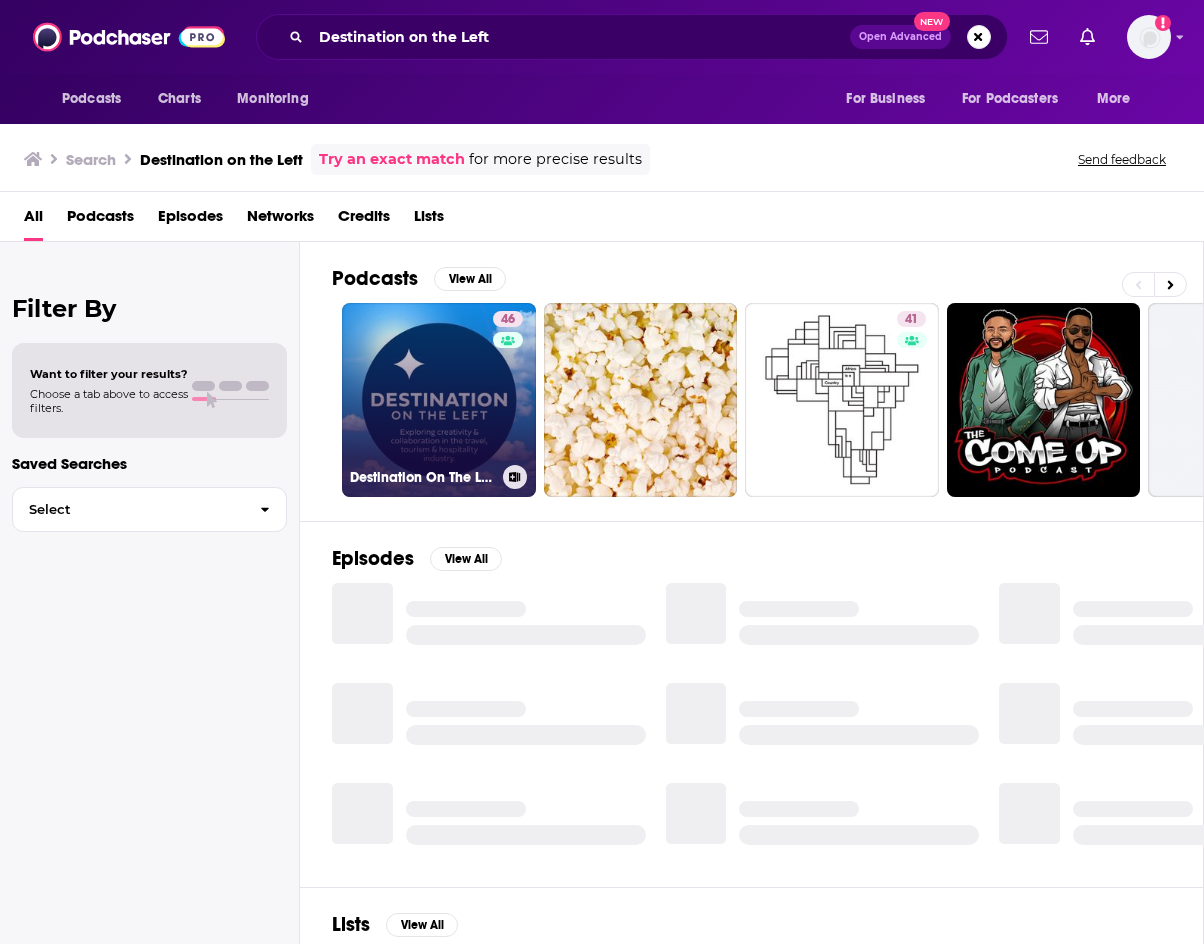 click on "46 Destination On The Left" at bounding box center [439, 400] 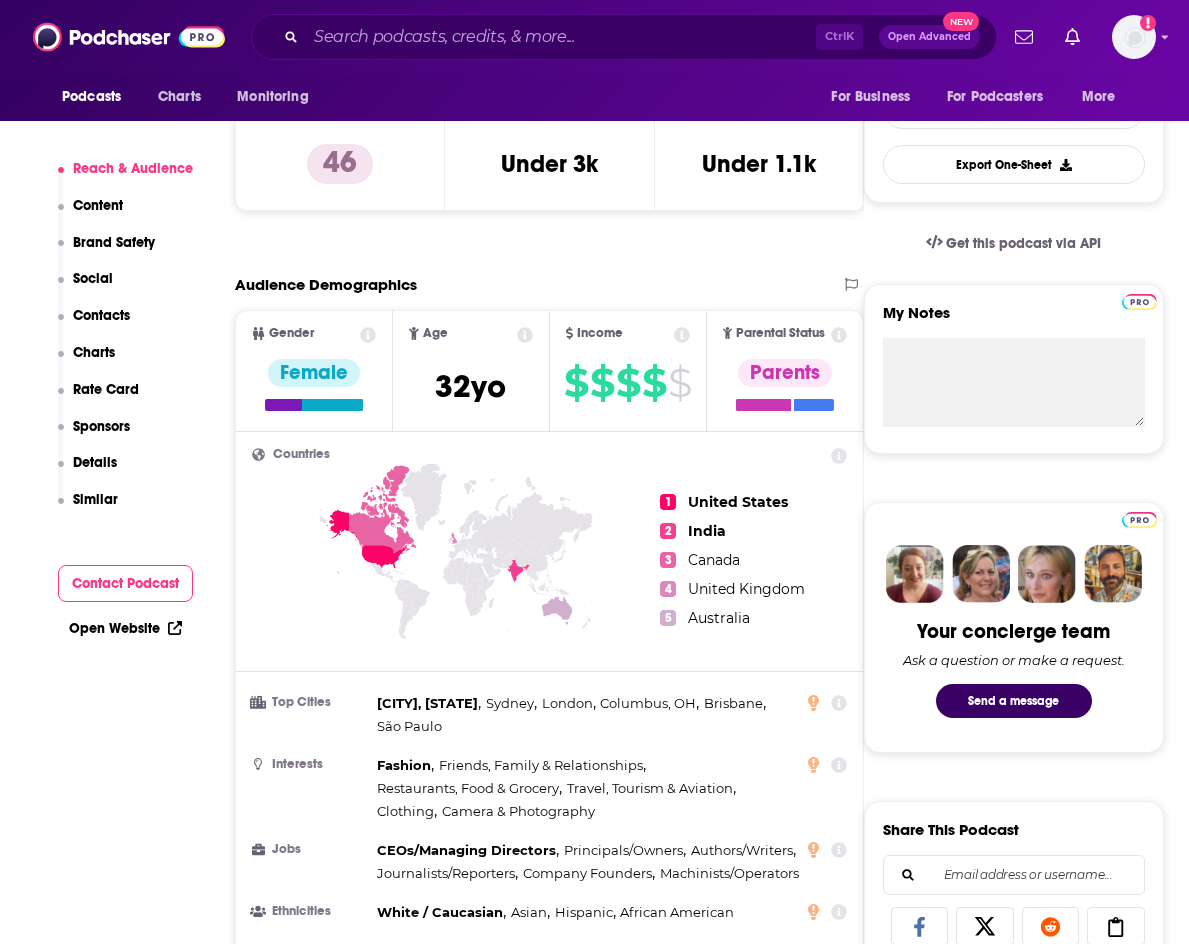 scroll, scrollTop: 800, scrollLeft: 0, axis: vertical 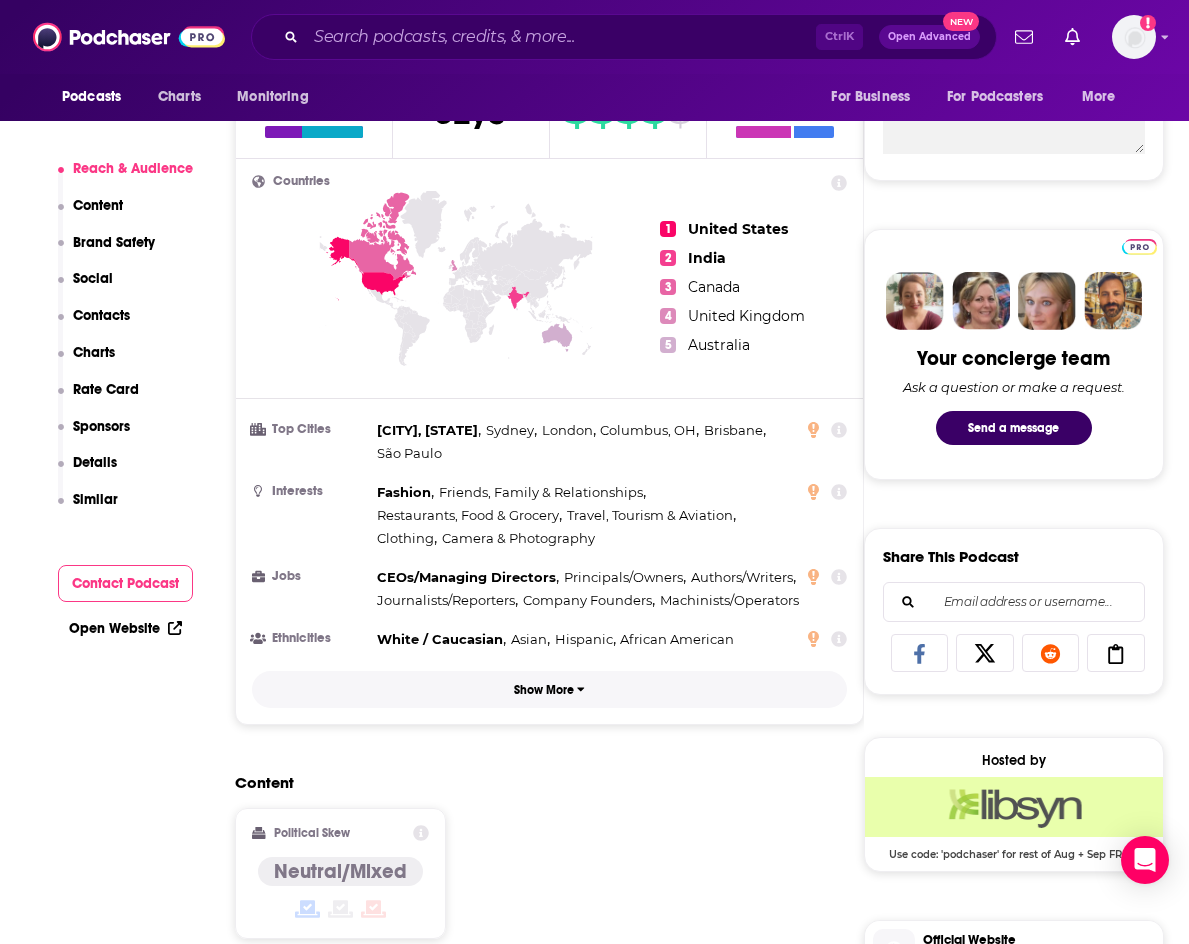 click on "Show More" at bounding box center [544, 690] 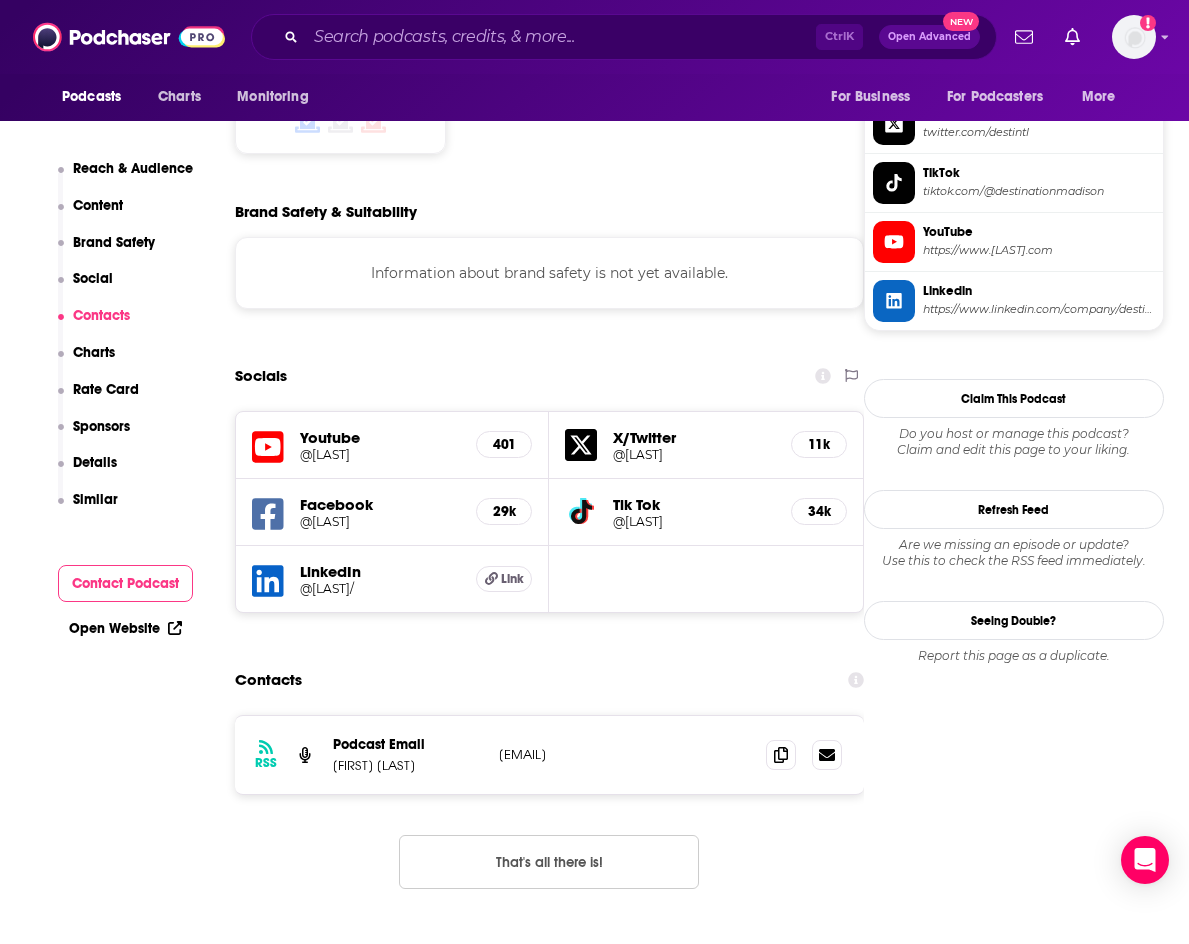 scroll, scrollTop: 1600, scrollLeft: 0, axis: vertical 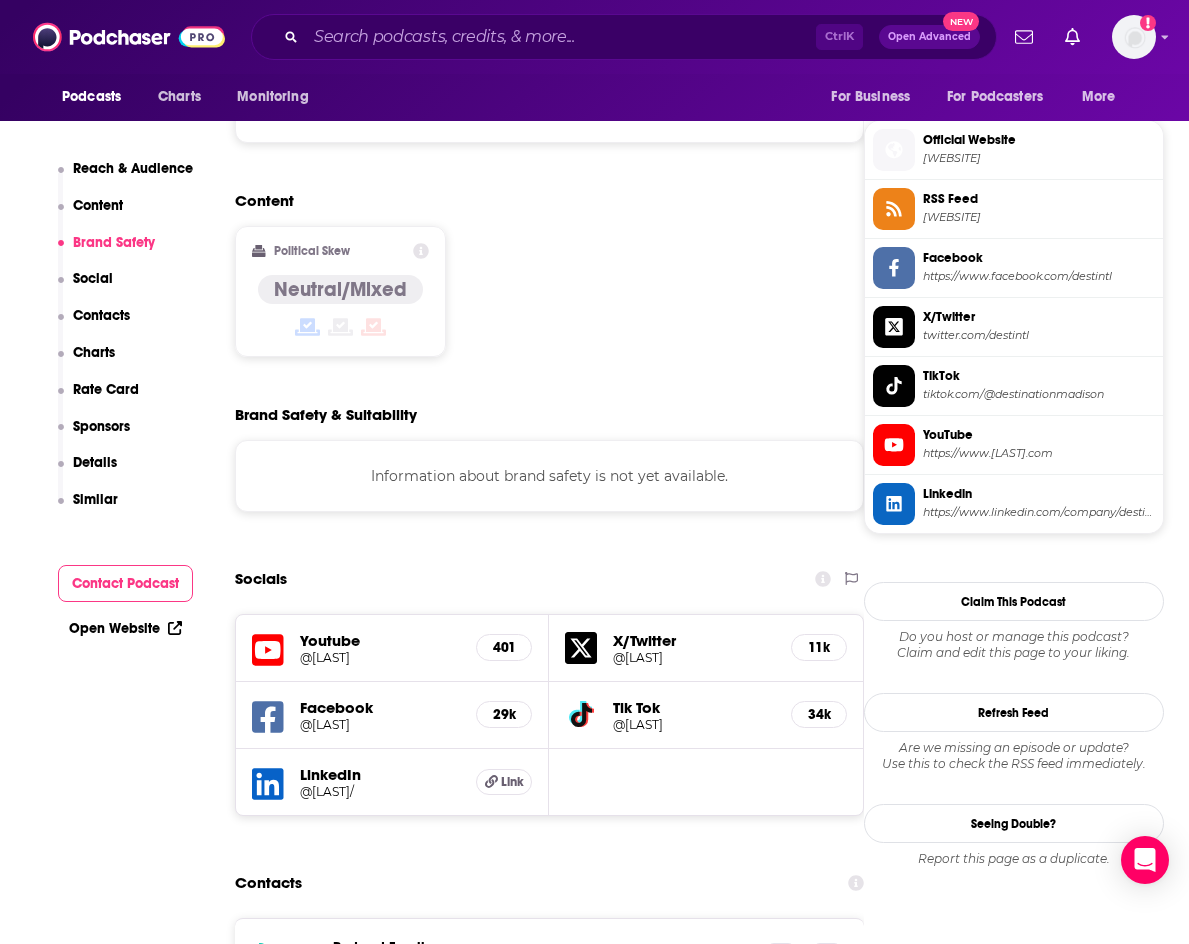 drag, startPoint x: 797, startPoint y: 5, endPoint x: 501, endPoint y: 213, distance: 361.7734 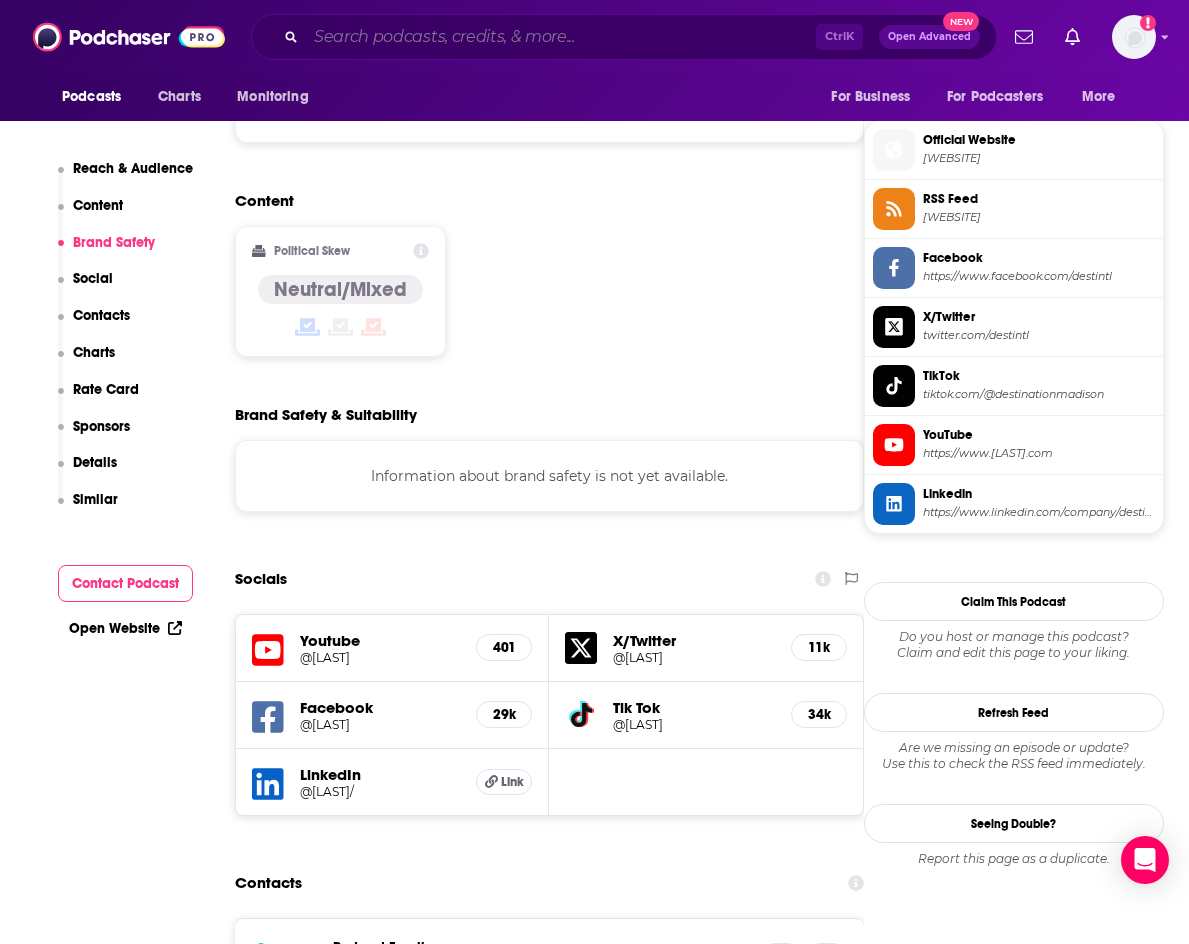 click at bounding box center [561, 37] 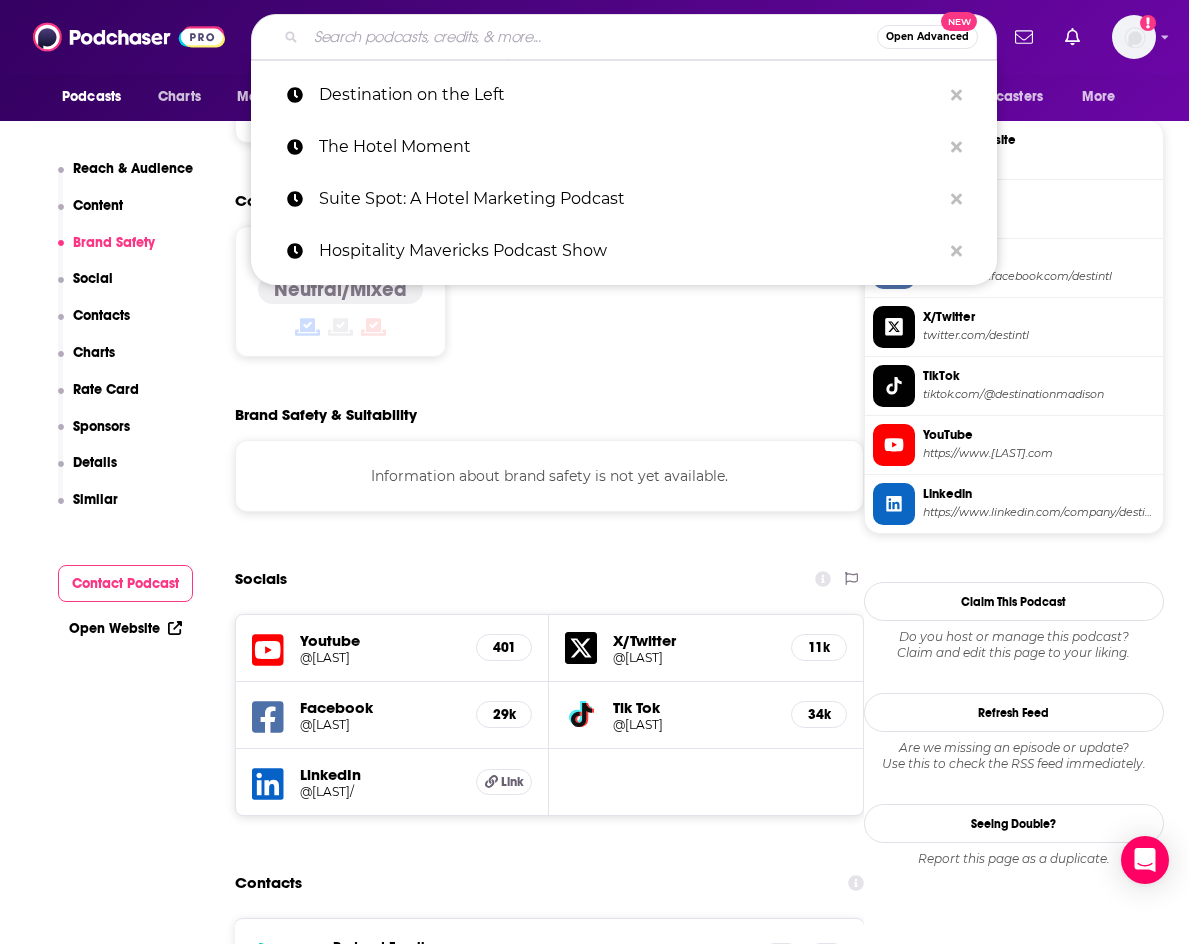 paste on "No Vacancy Podcast" 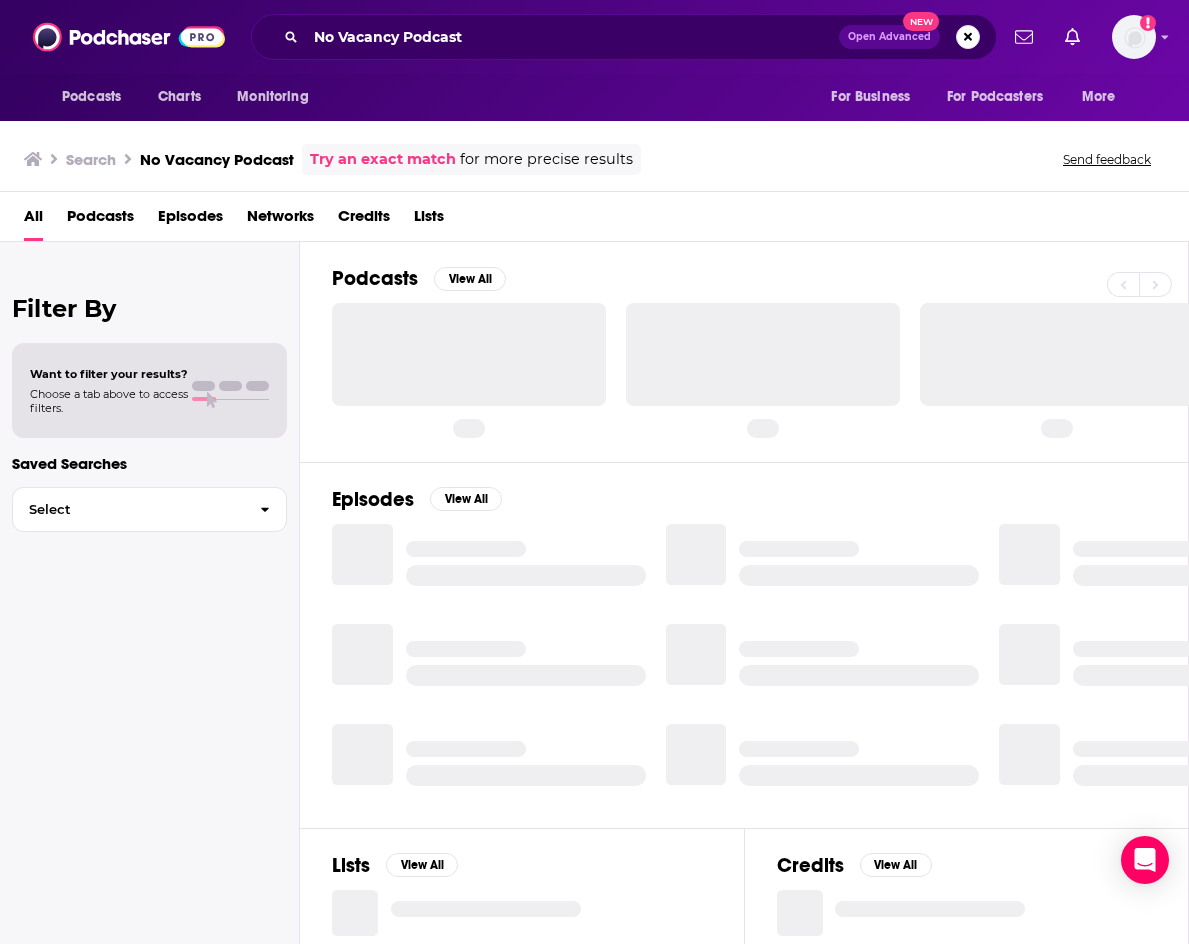 scroll, scrollTop: 0, scrollLeft: 0, axis: both 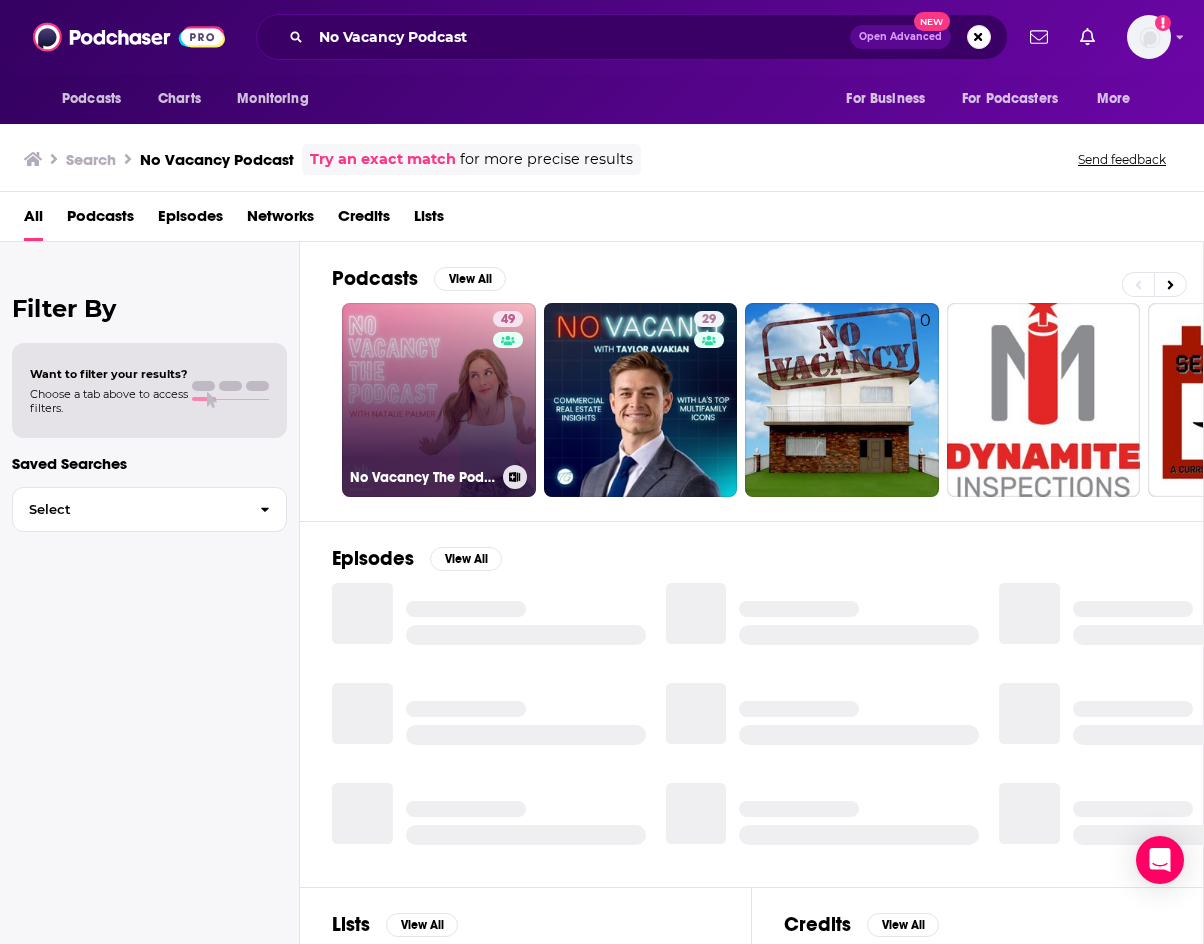 click on "49 No Vacancy The Podcast with Natalie Palmer" at bounding box center (439, 400) 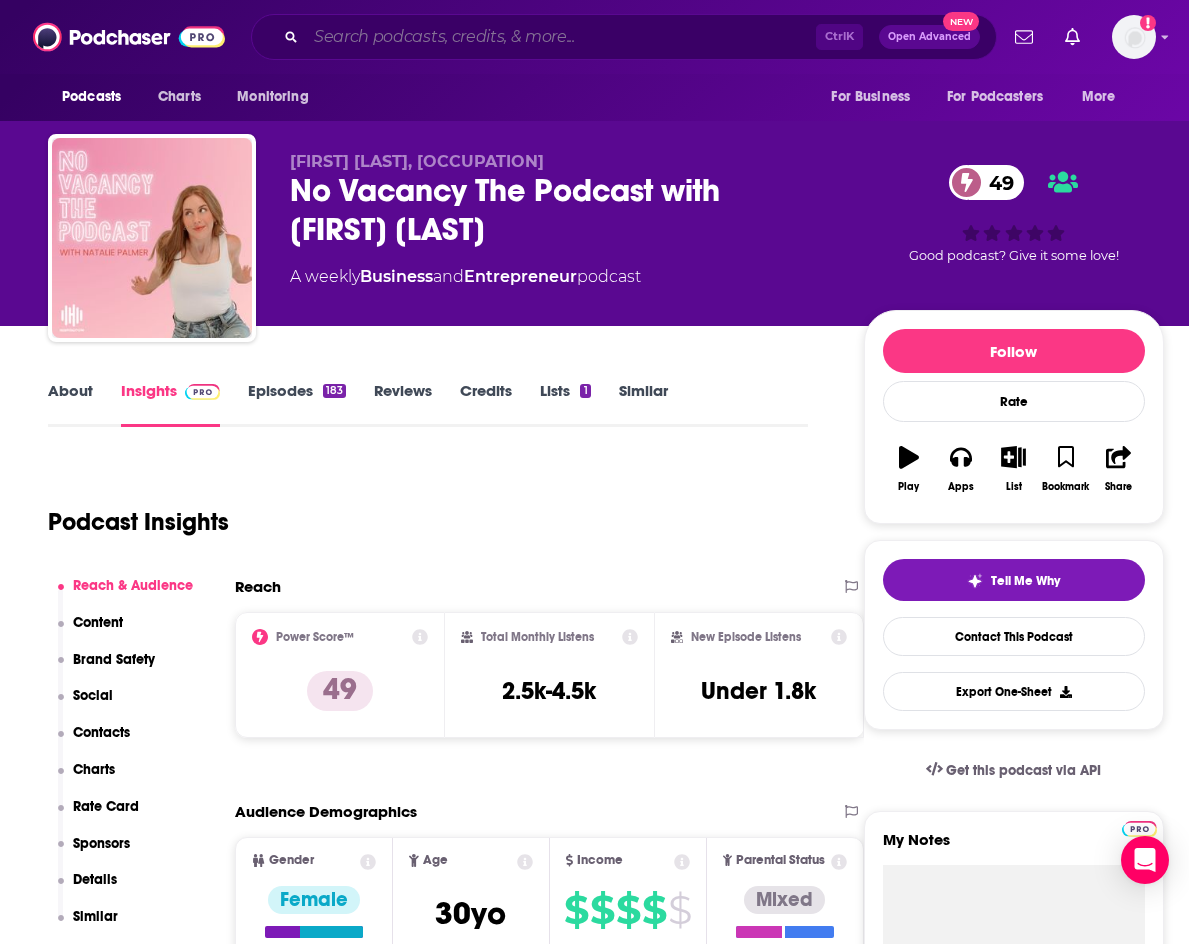click at bounding box center (561, 37) 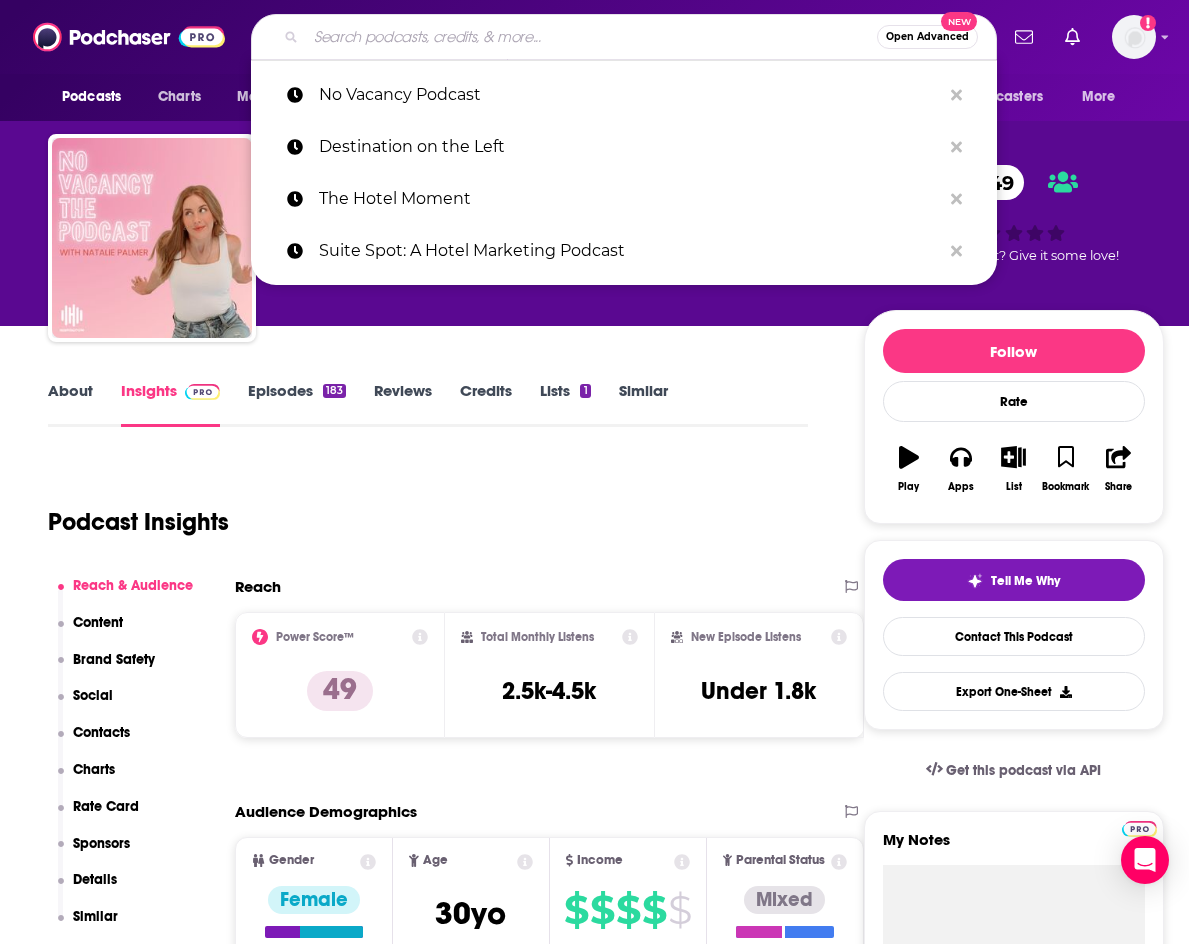 paste on "Humans of Travel:" 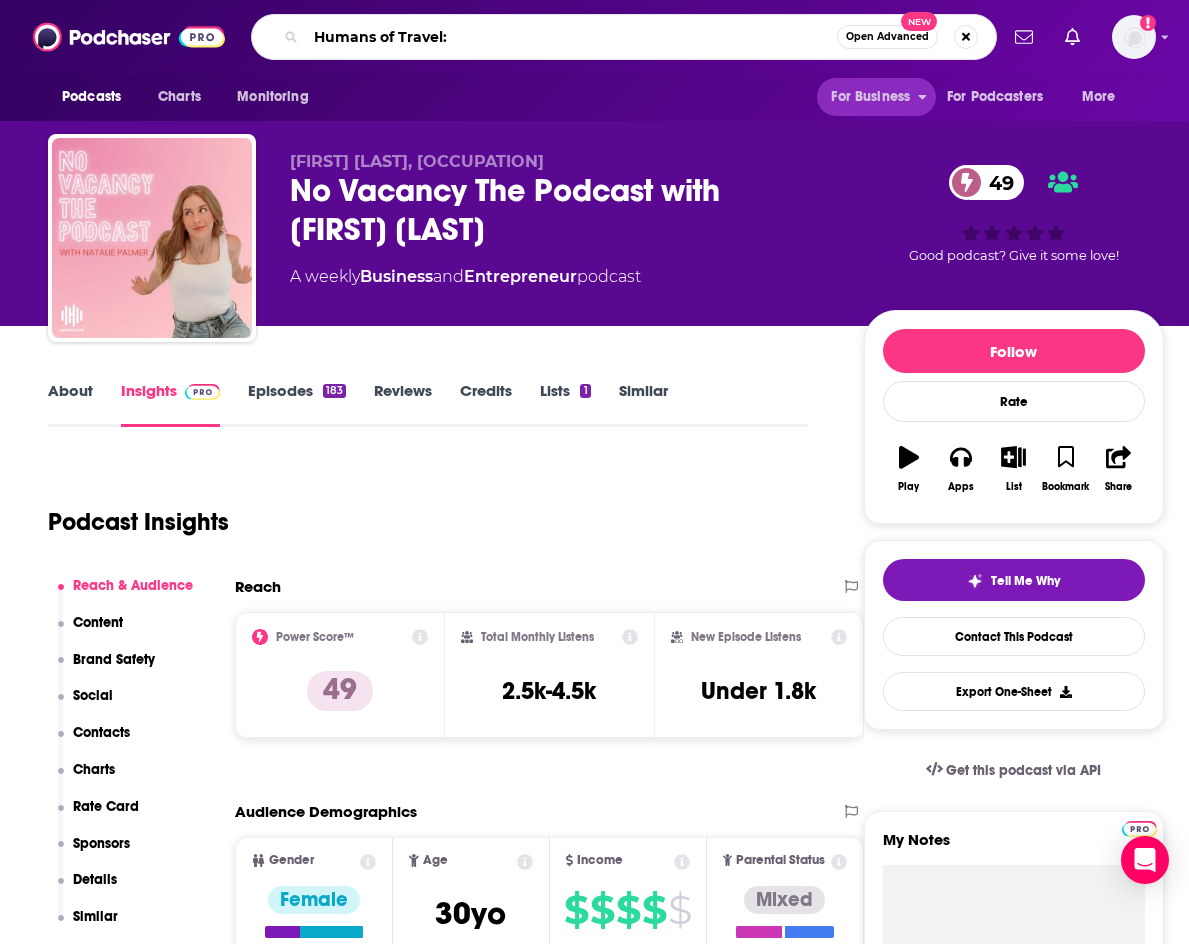 type on "Humans of Travel" 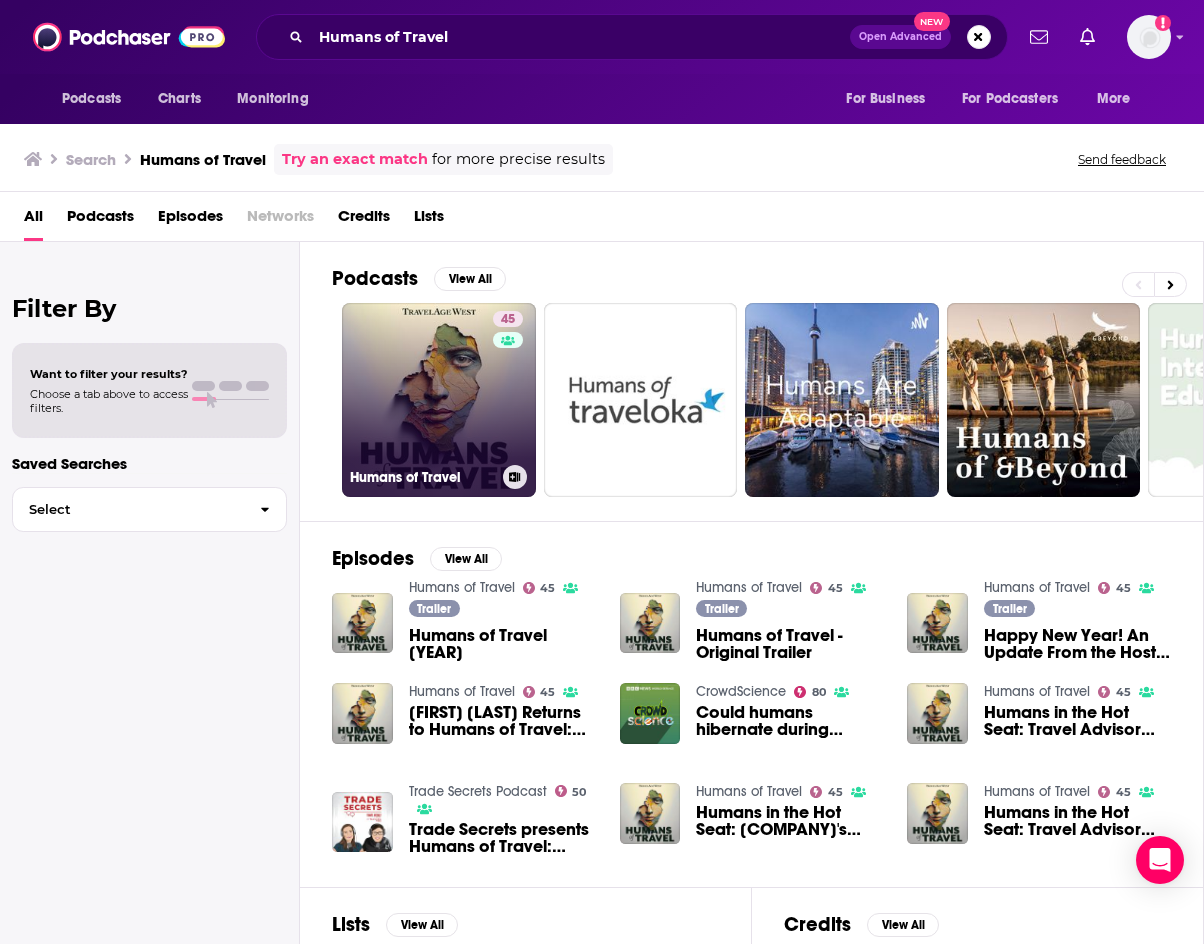 click on "45 Humans of Travel" at bounding box center (439, 400) 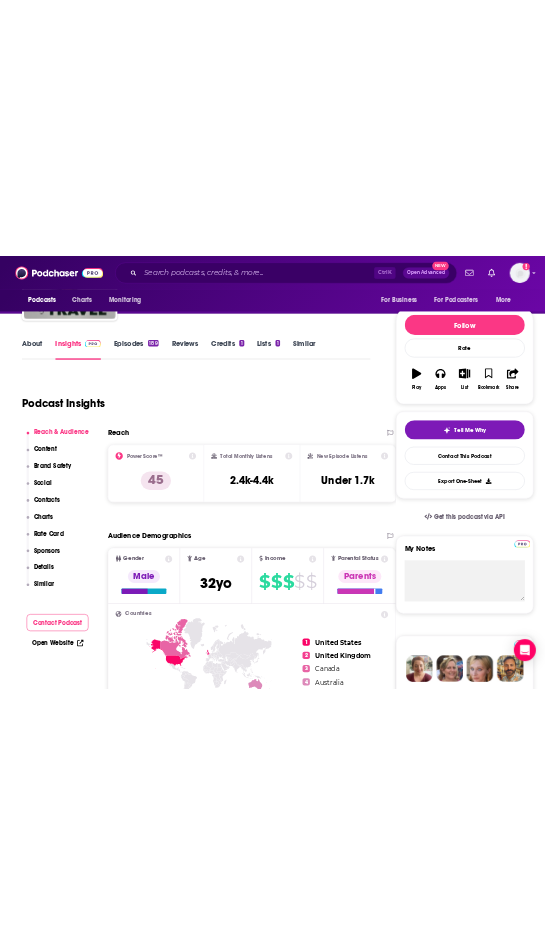scroll, scrollTop: 0, scrollLeft: 0, axis: both 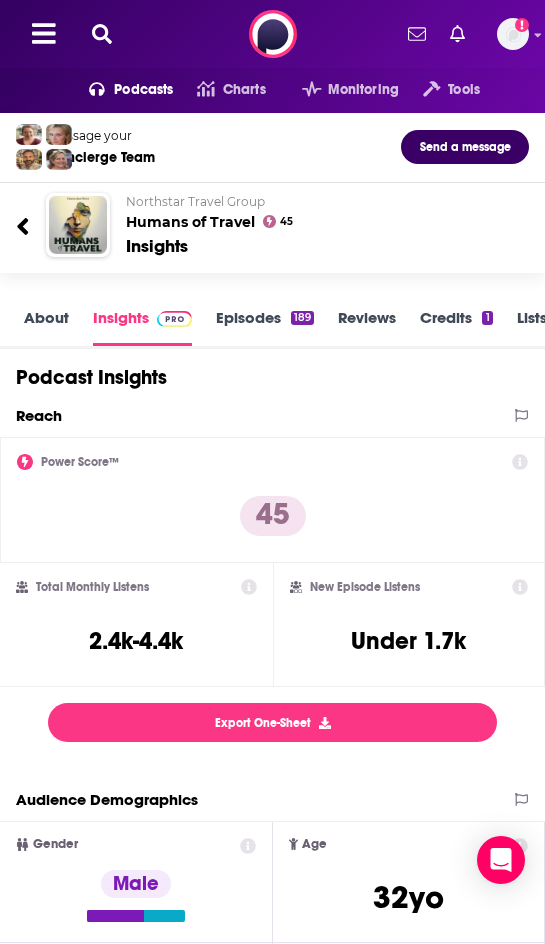 click on "Podcast Insights" at bounding box center (264, 377) 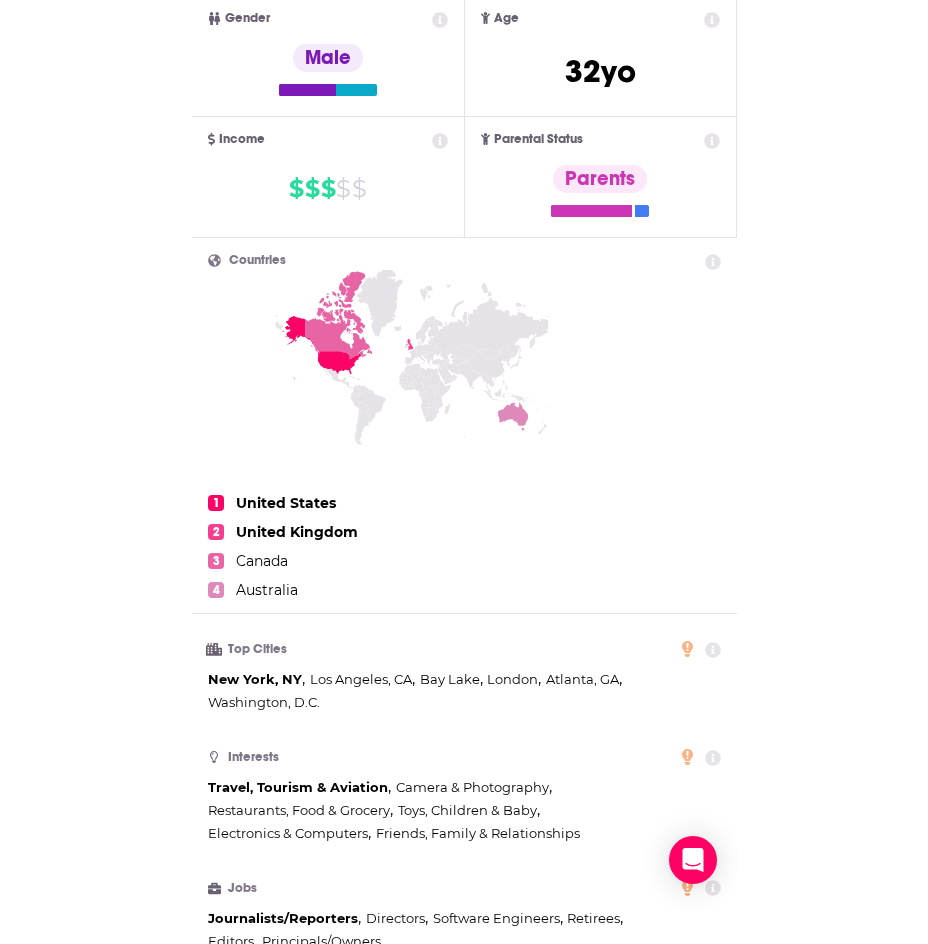 scroll, scrollTop: 1652, scrollLeft: 0, axis: vertical 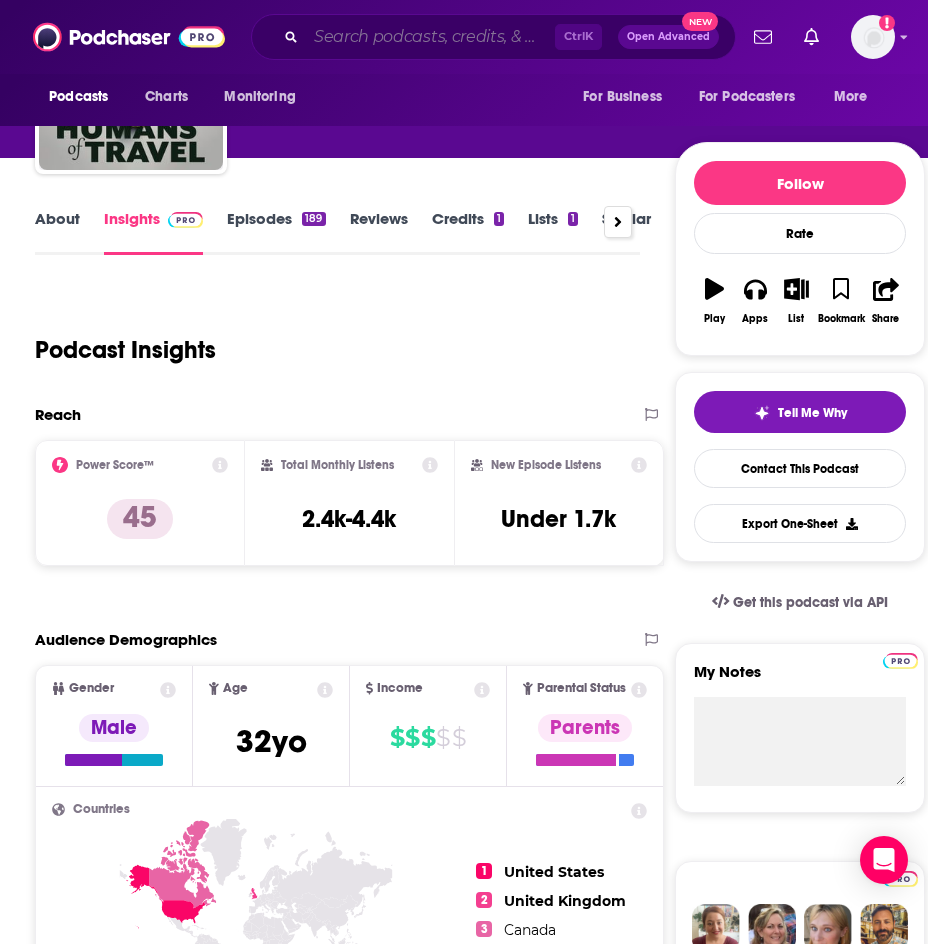click at bounding box center (430, 37) 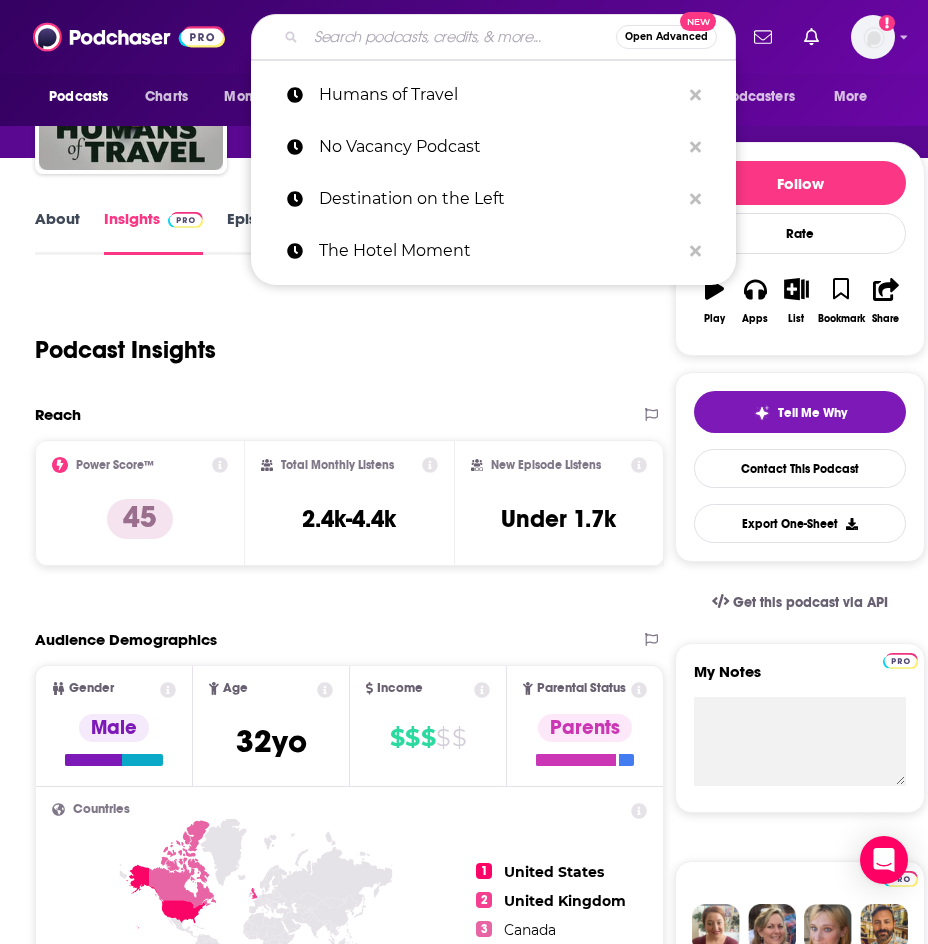paste on "Checking In with Anthony & Glenn" 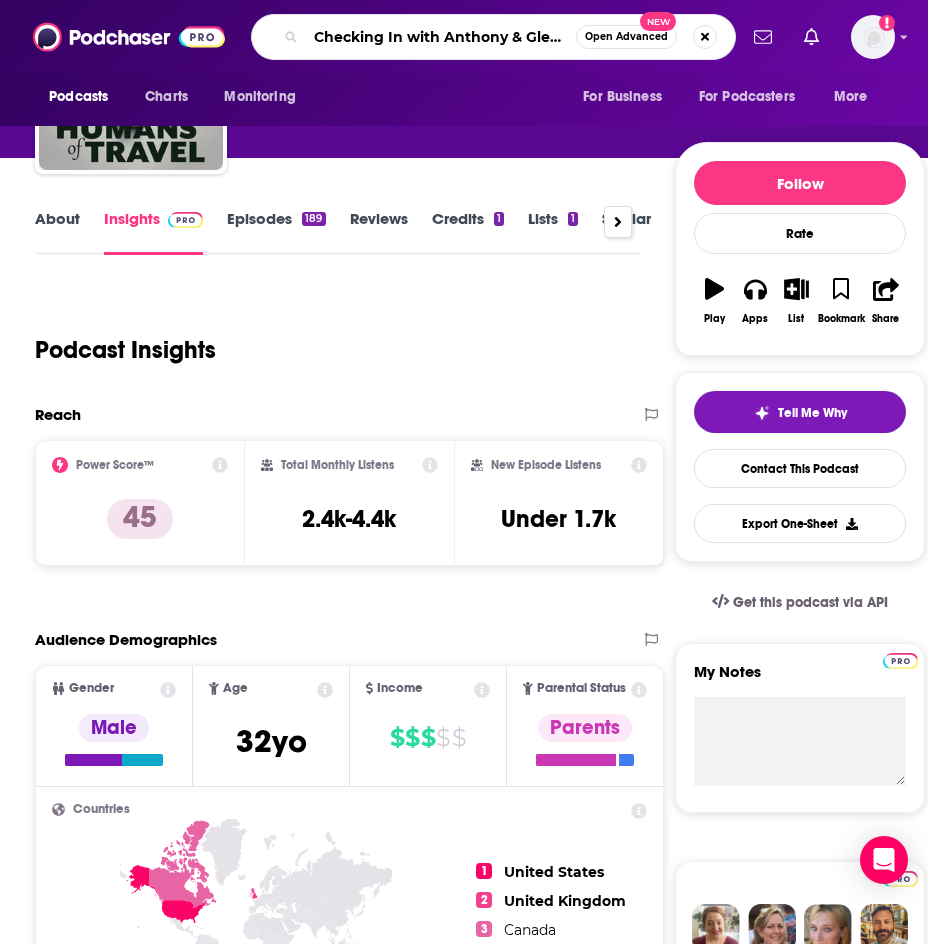 type on "Checking In with Anthony & Glenn" 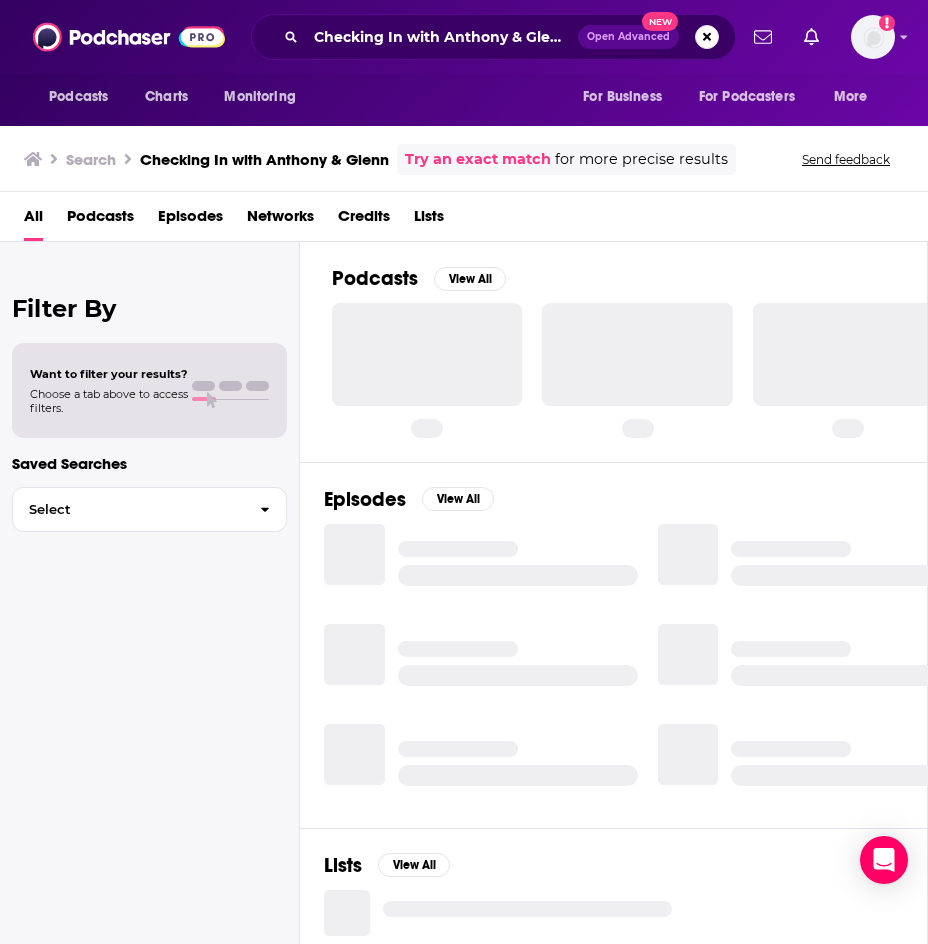 scroll, scrollTop: 0, scrollLeft: 0, axis: both 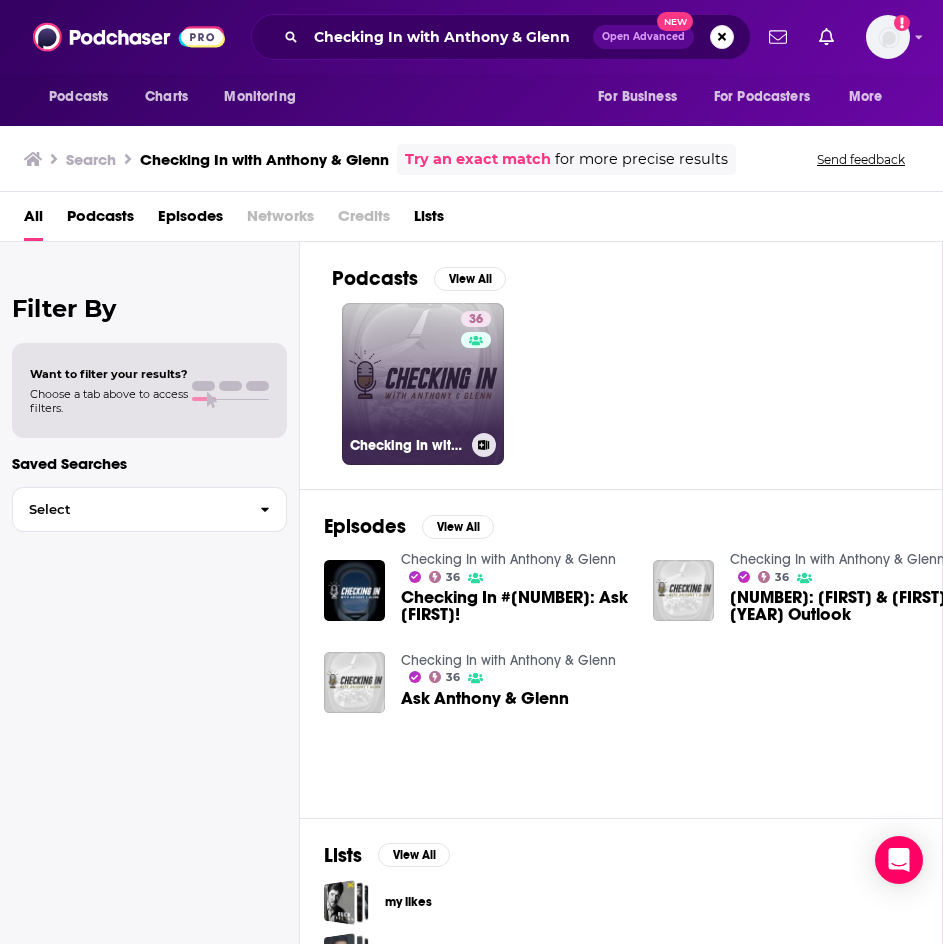 click on "36 Checking In with [FIRST] & [FIRST]" at bounding box center [423, 384] 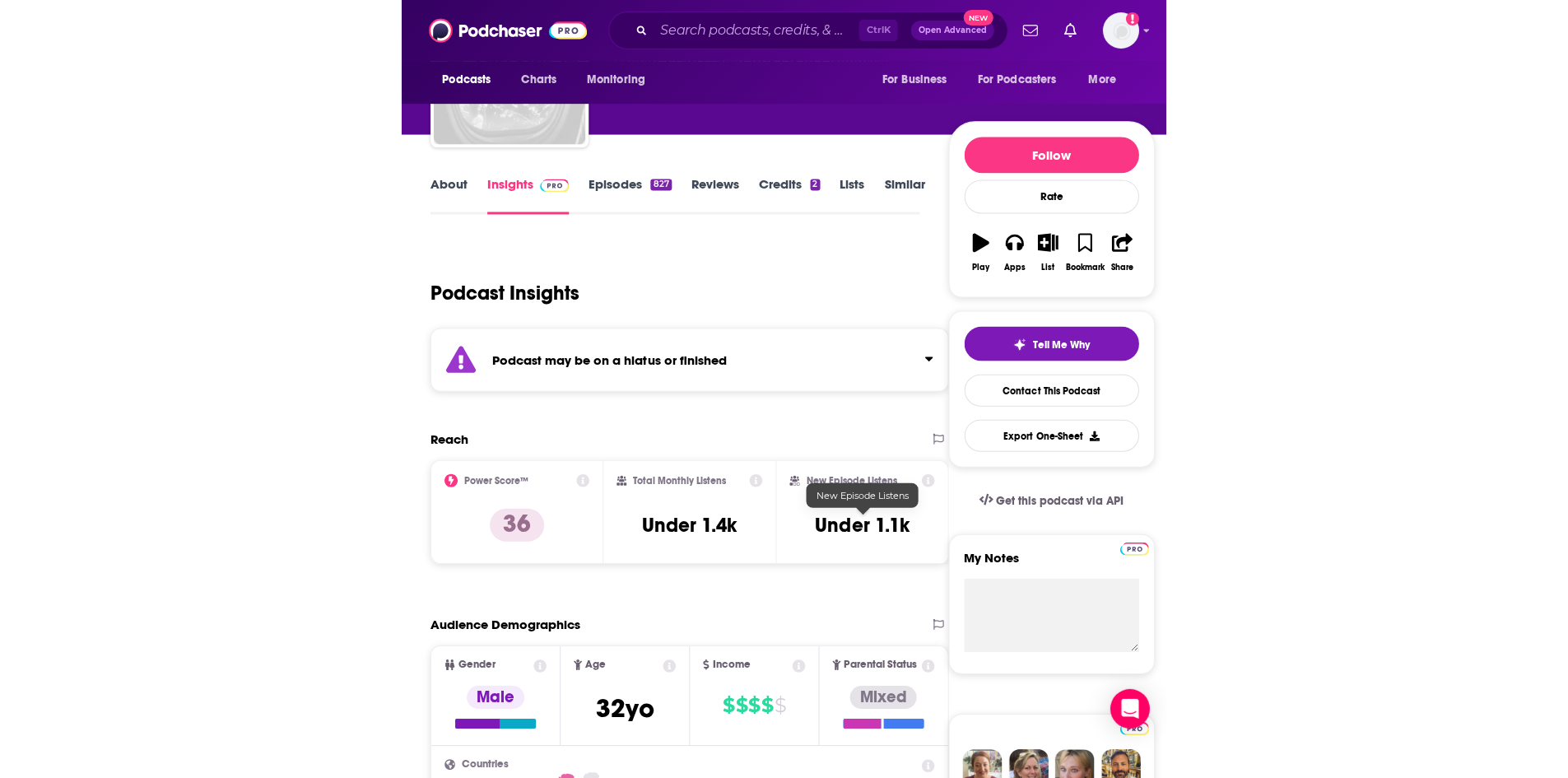 scroll, scrollTop: 165, scrollLeft: 0, axis: vertical 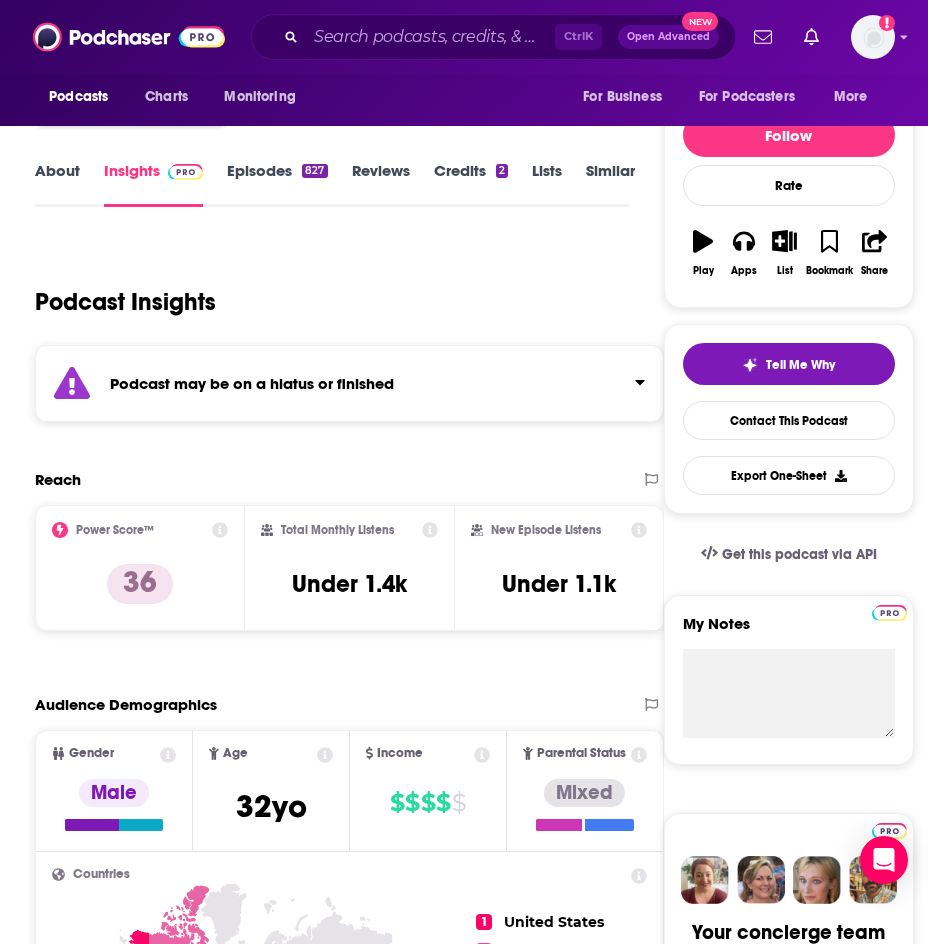 drag, startPoint x: 505, startPoint y: 266, endPoint x: 504, endPoint y: 284, distance: 18.027756 